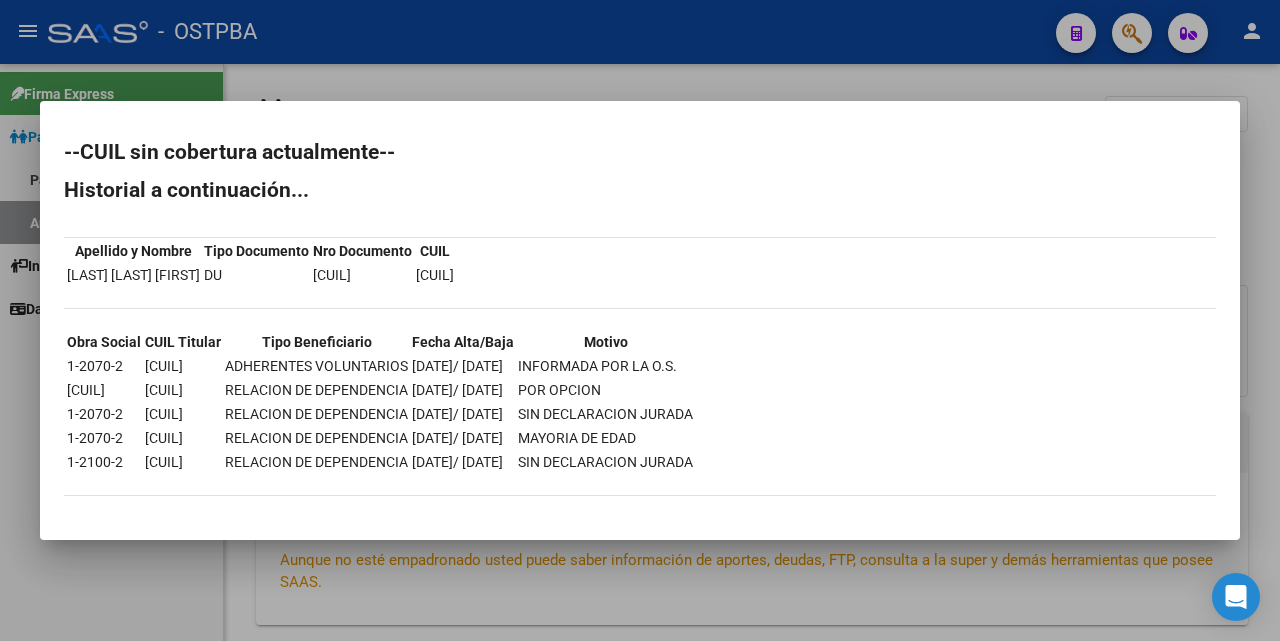 scroll, scrollTop: 0, scrollLeft: 0, axis: both 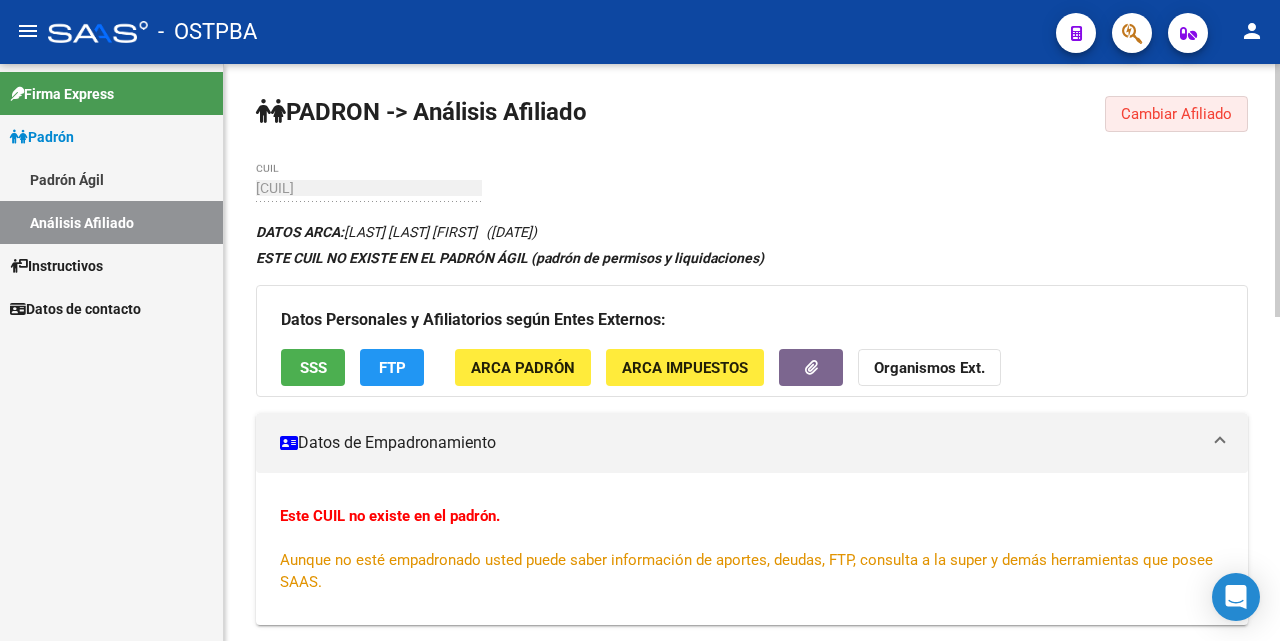 click on "Cambiar Afiliado" 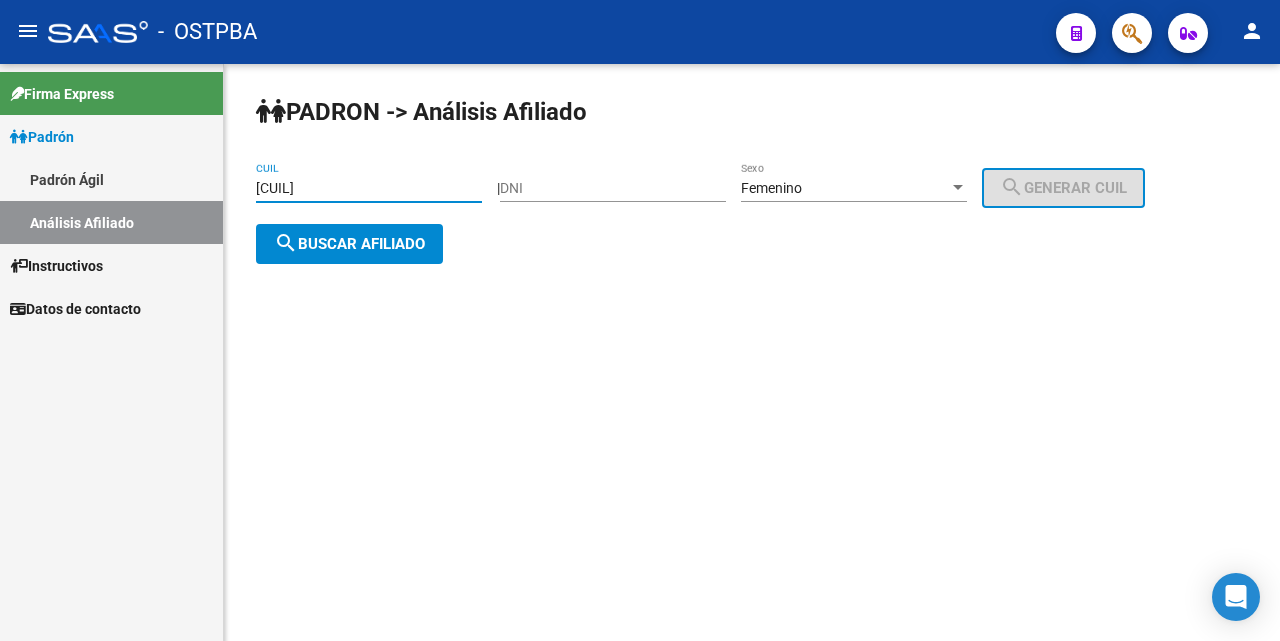 click on "[CUIL]" at bounding box center [369, 188] 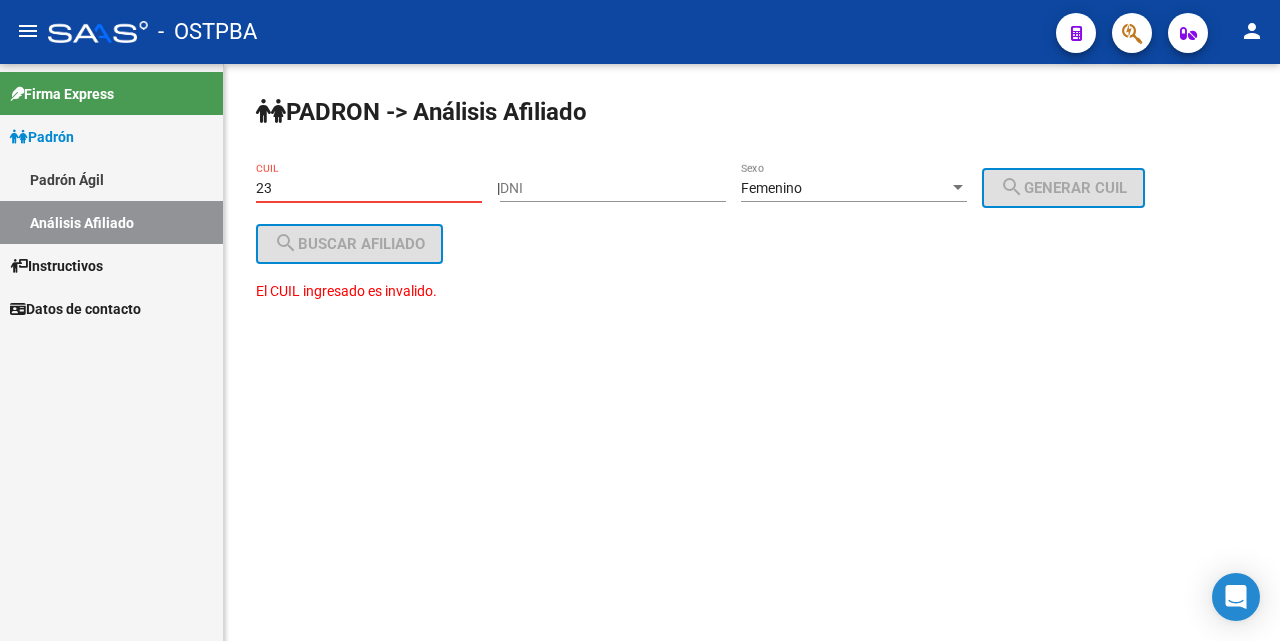 type on "2" 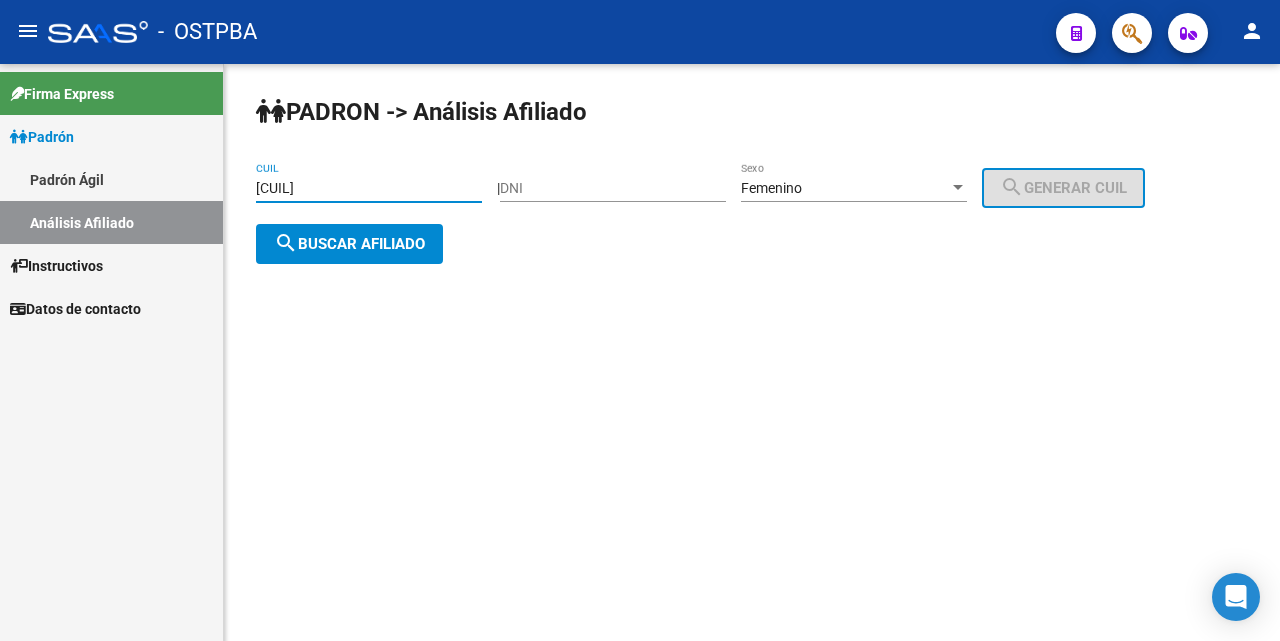 click on "search  Buscar afiliado" 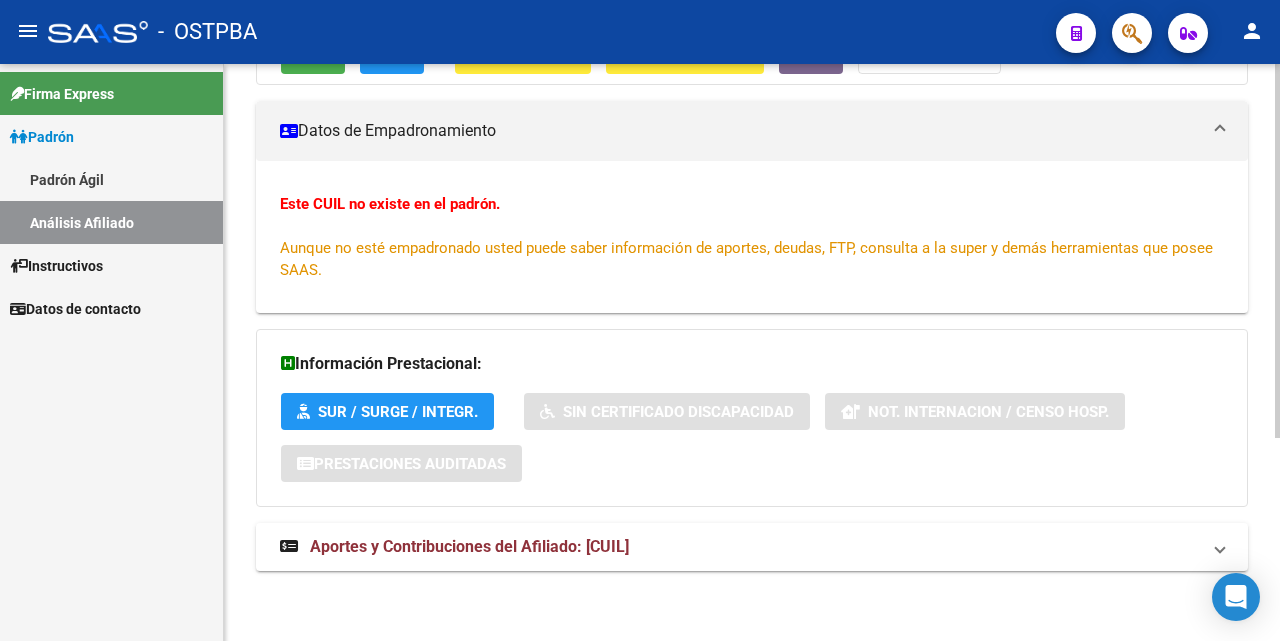 scroll, scrollTop: 0, scrollLeft: 0, axis: both 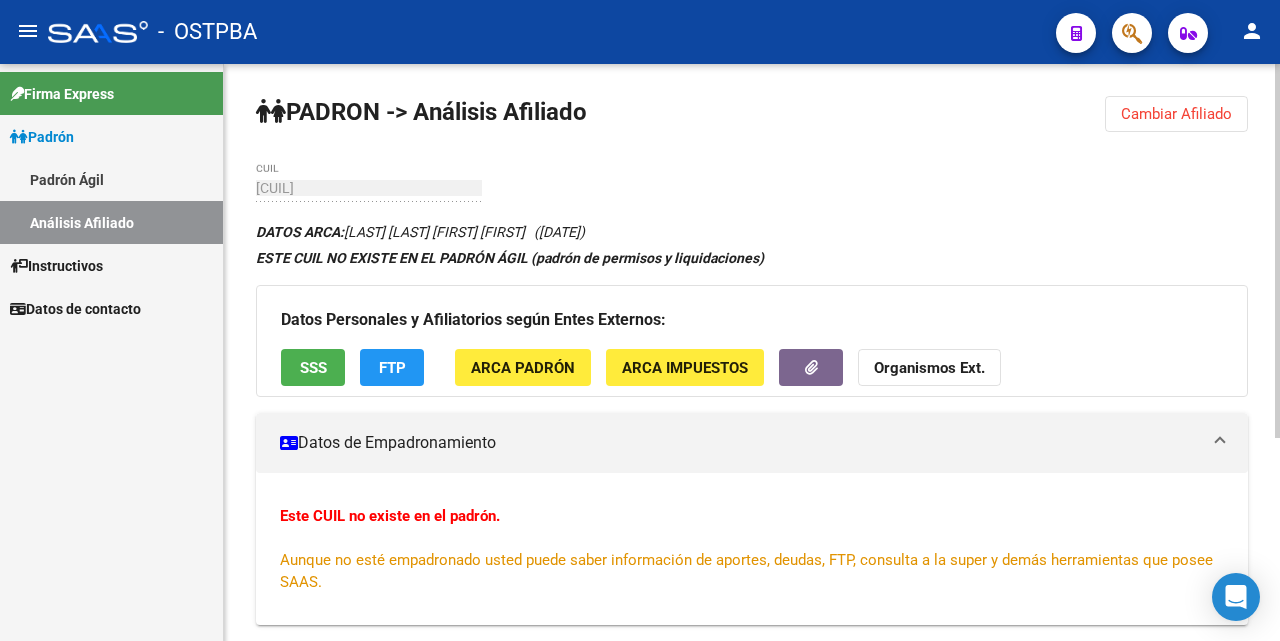 click on "SSS" 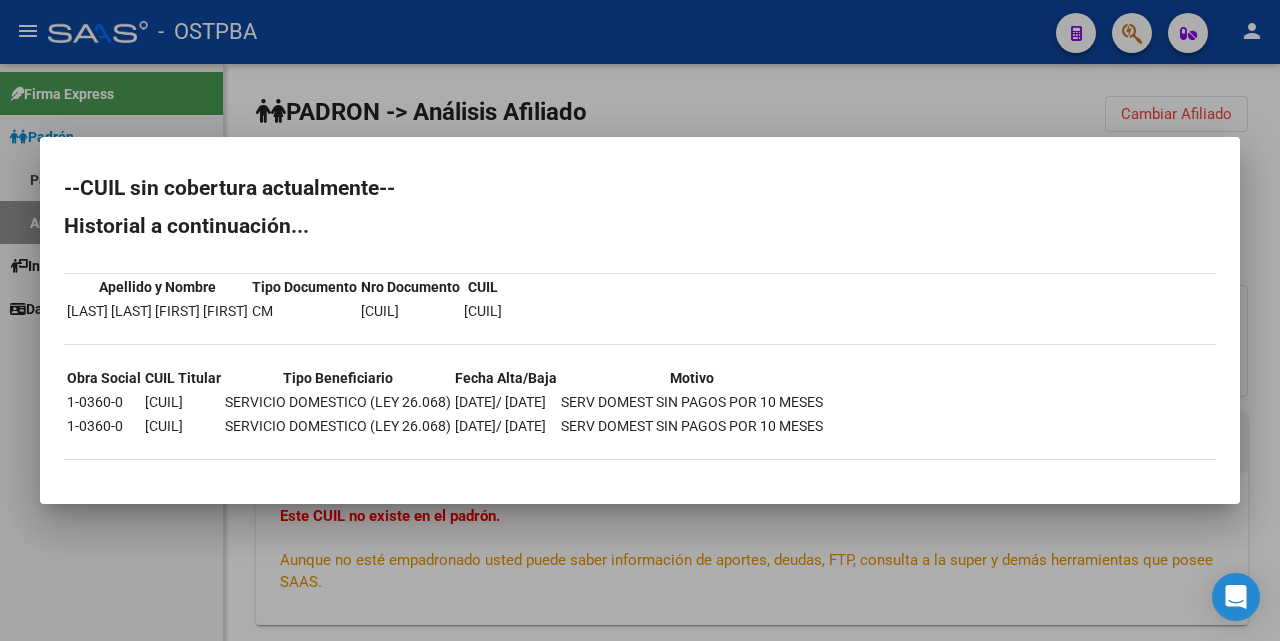 click at bounding box center [640, 320] 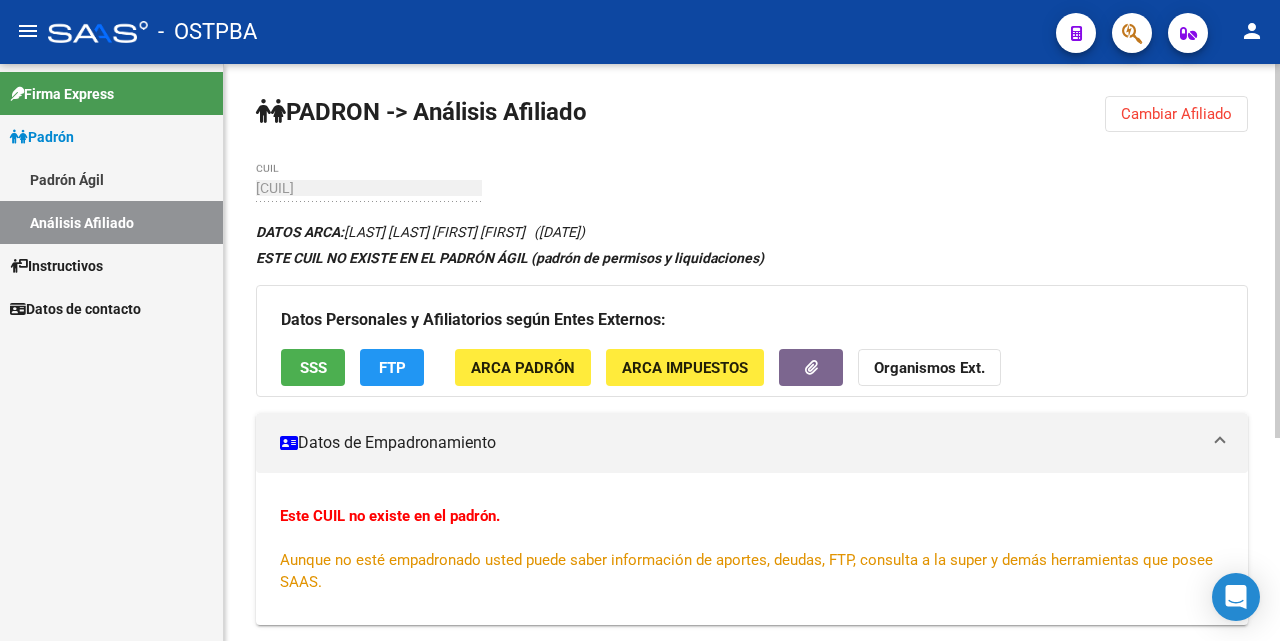 click on "FTP" 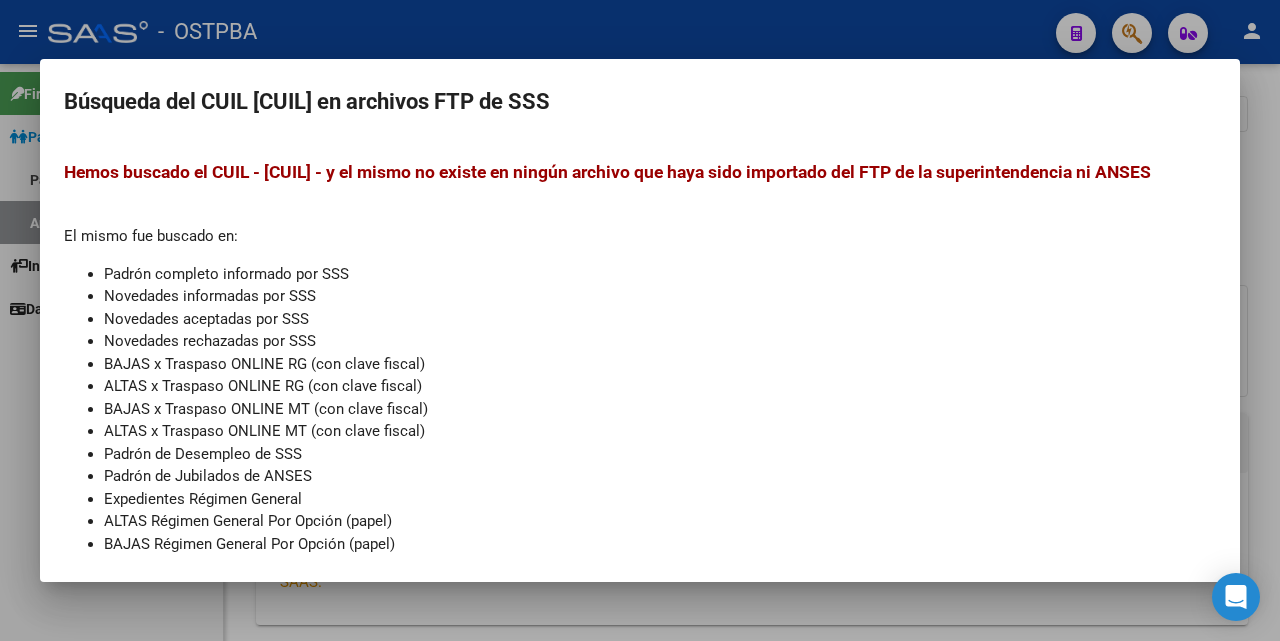 click at bounding box center [640, 320] 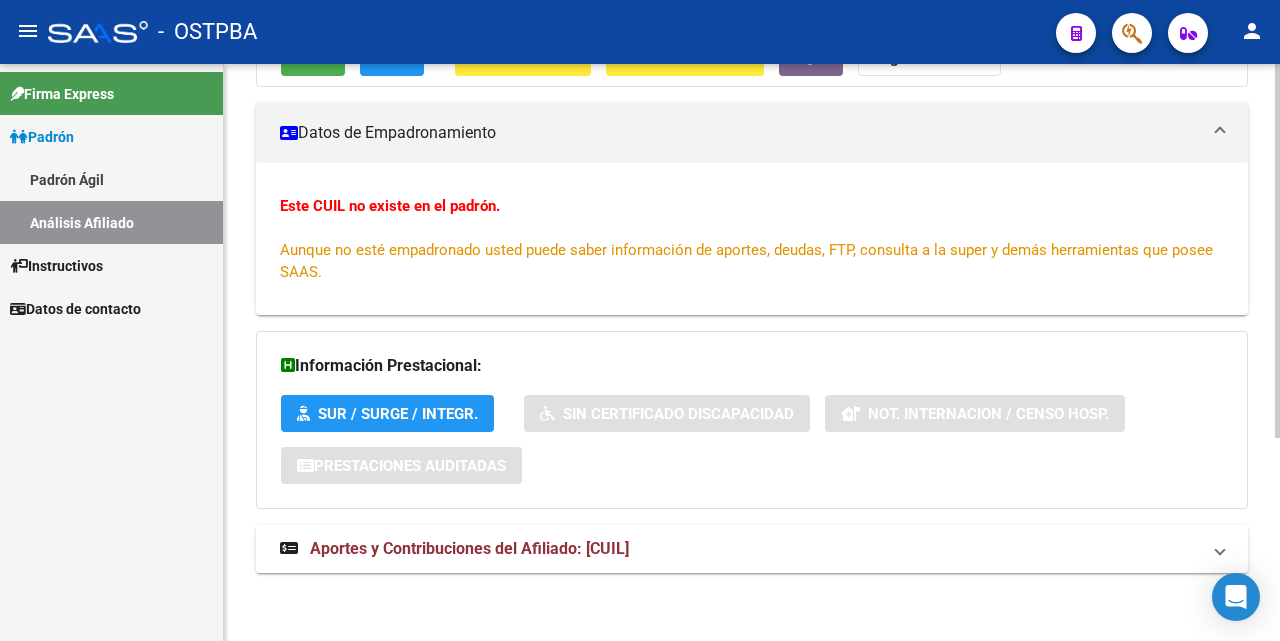 scroll, scrollTop: 312, scrollLeft: 0, axis: vertical 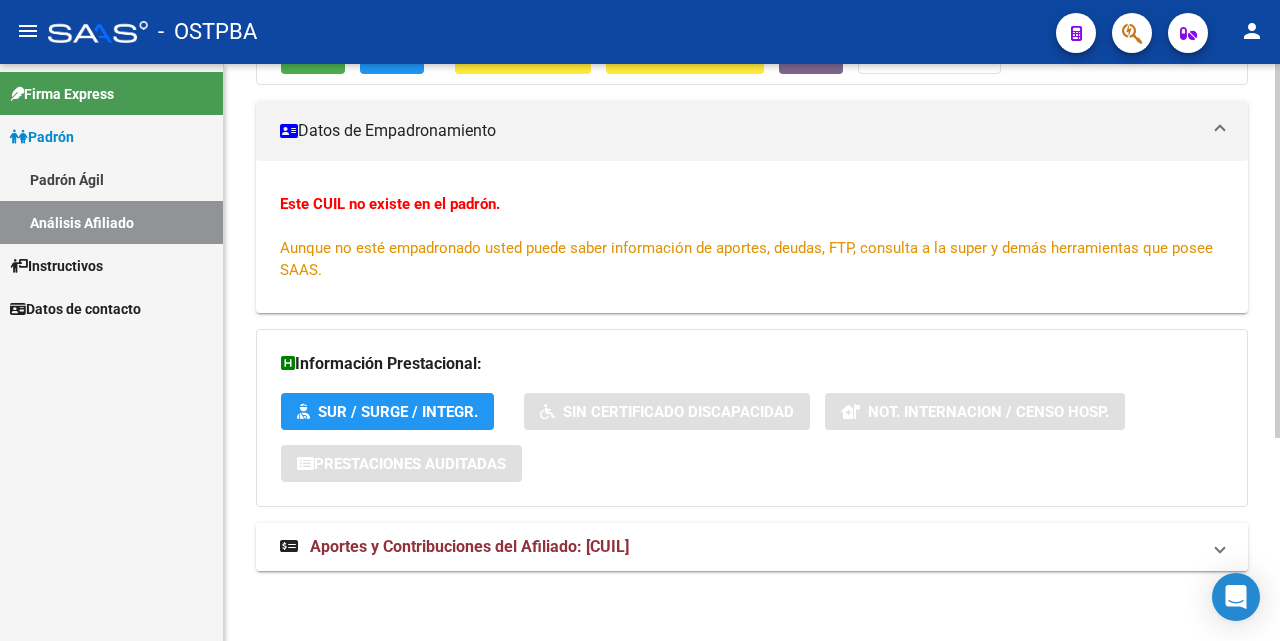 click on "Aportes y Contribuciones del Afiliado: [CUIL]" at bounding box center (469, 546) 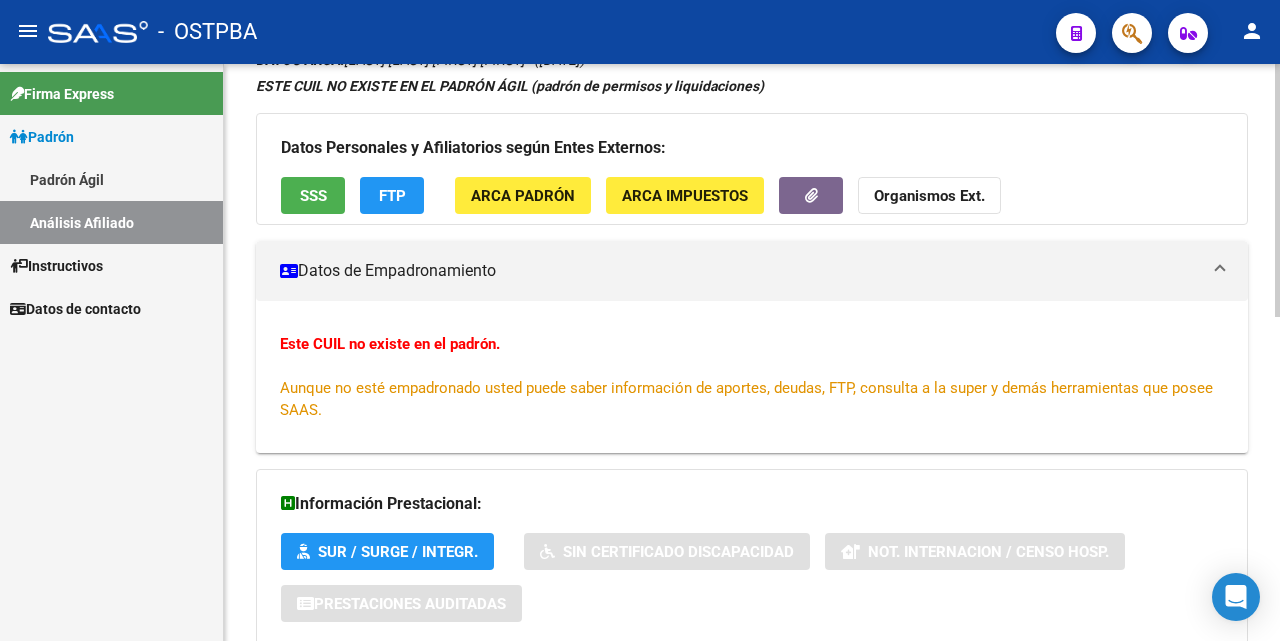 scroll, scrollTop: 0, scrollLeft: 0, axis: both 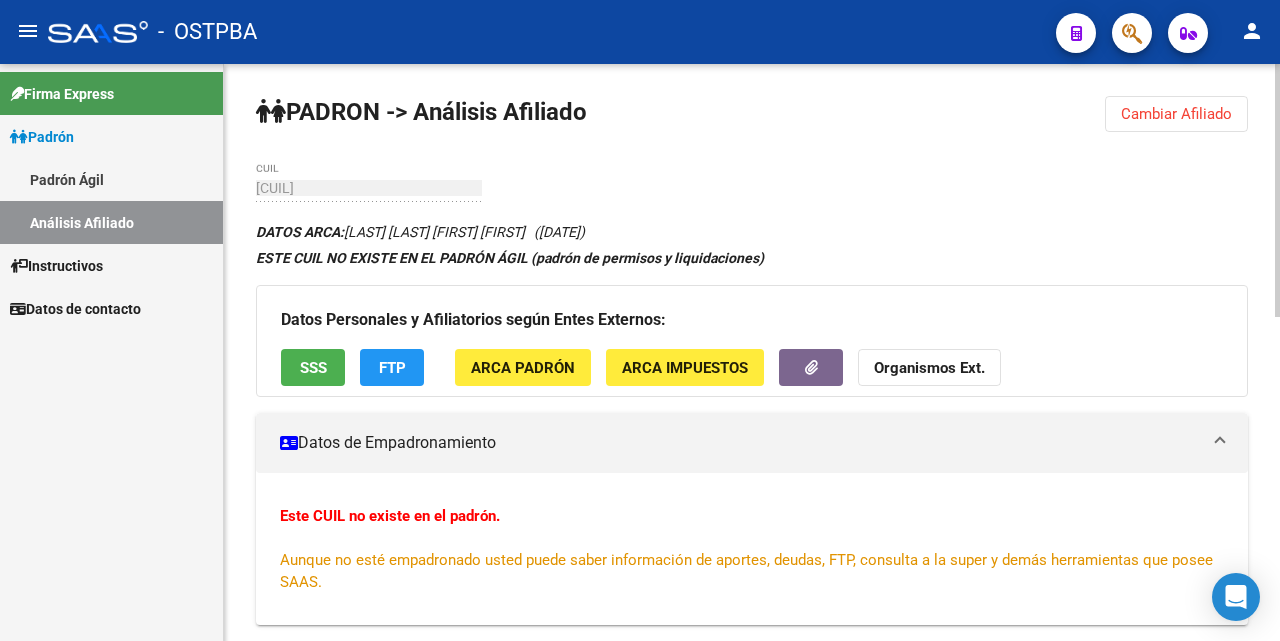 click on "Cambiar Afiliado" 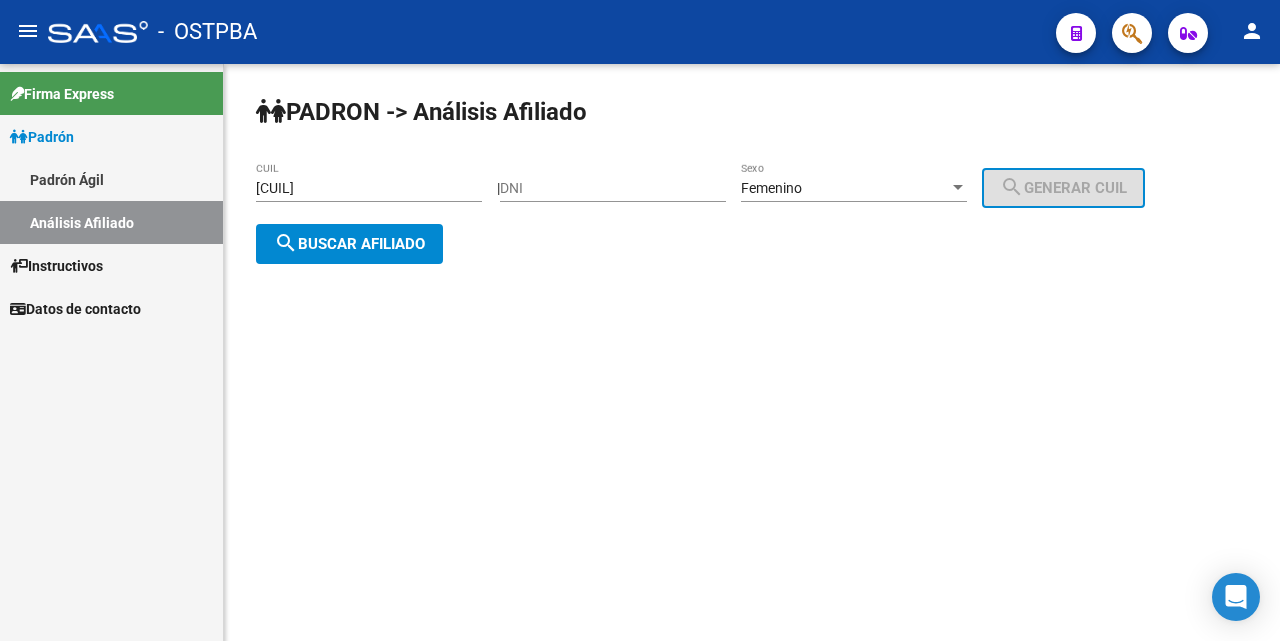 click on "[CUIL]" at bounding box center (369, 188) 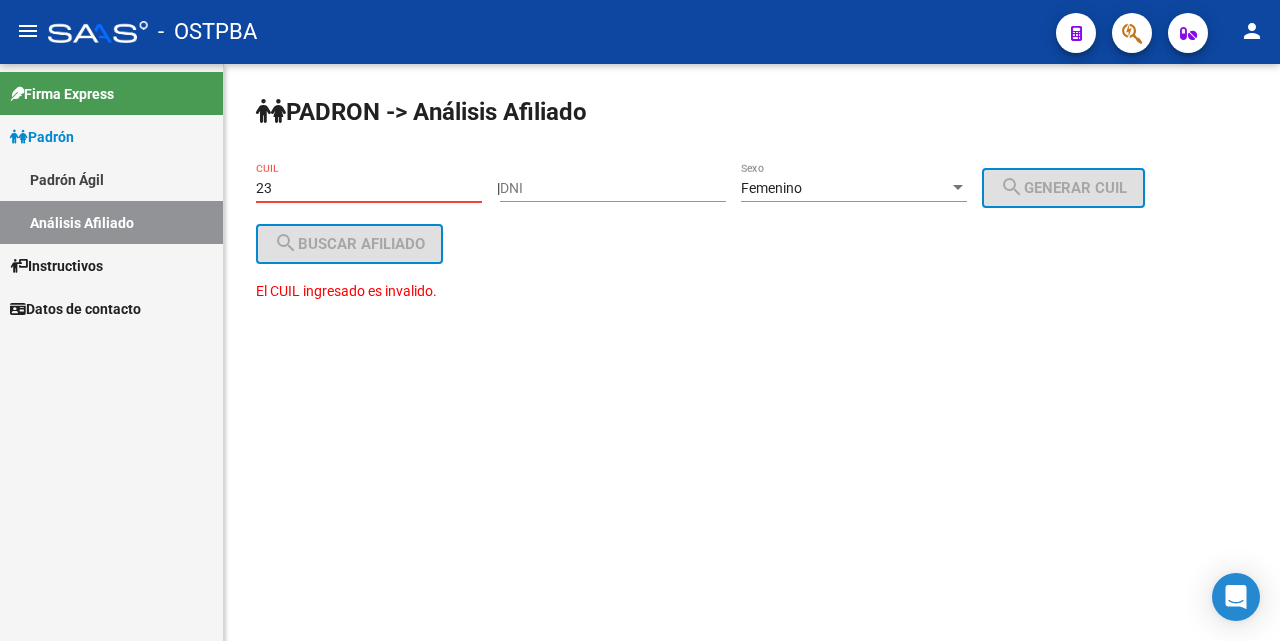 type on "2" 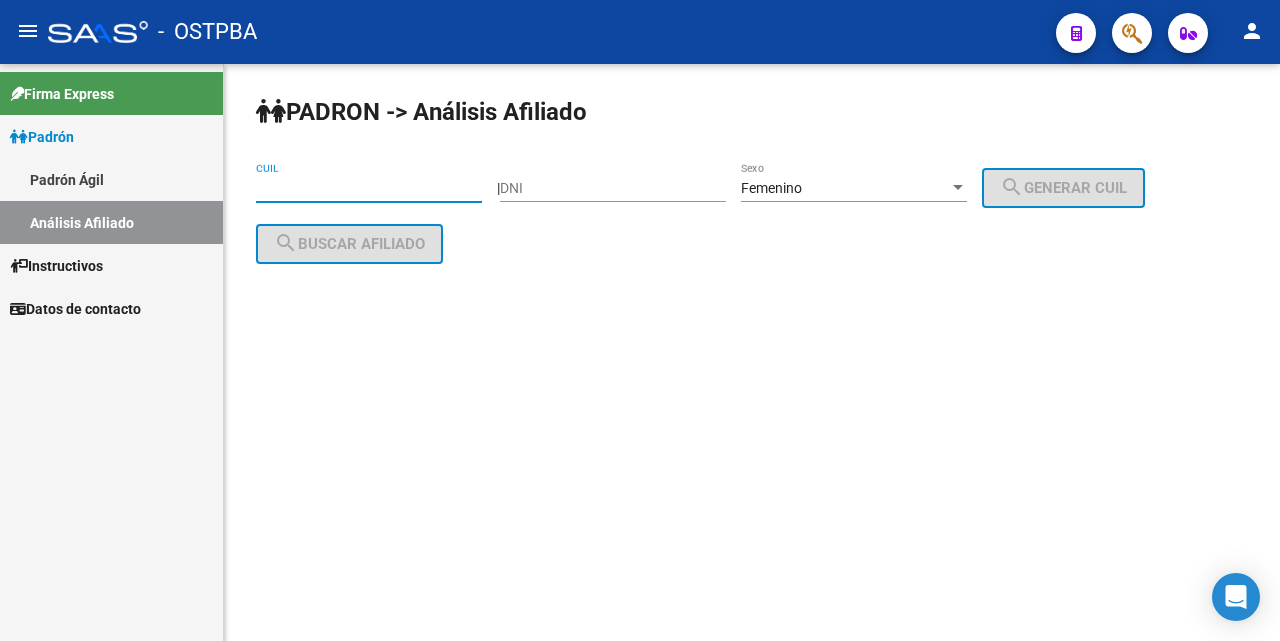 click on "Femenino" at bounding box center [845, 188] 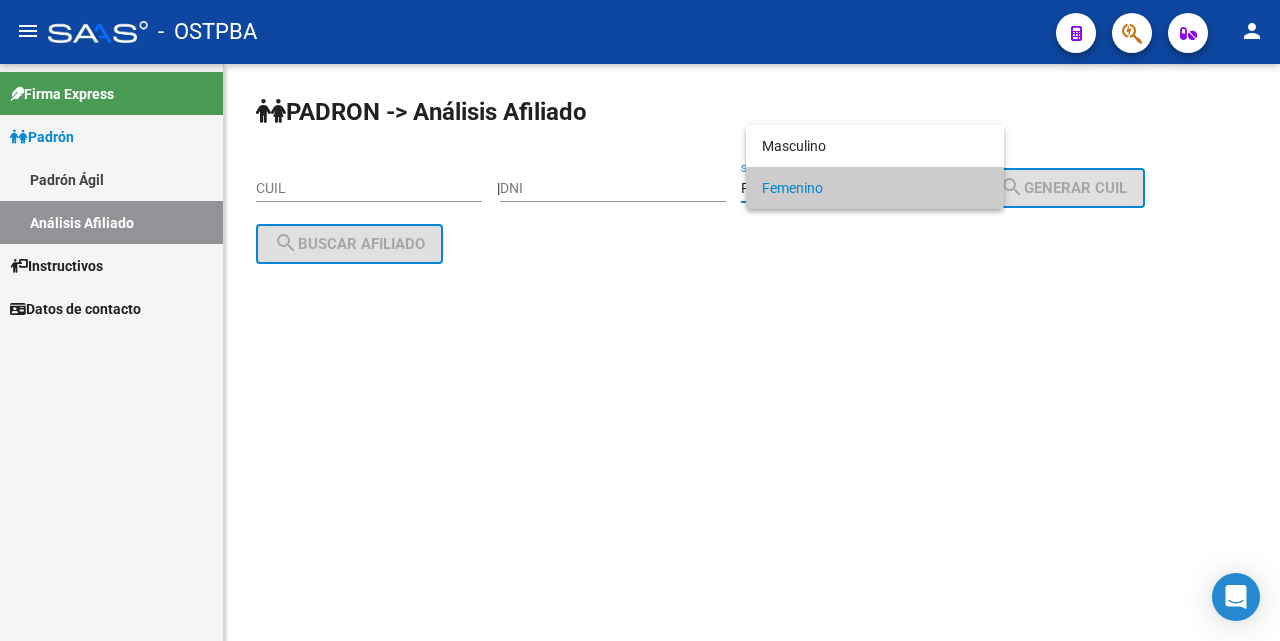 click at bounding box center (640, 320) 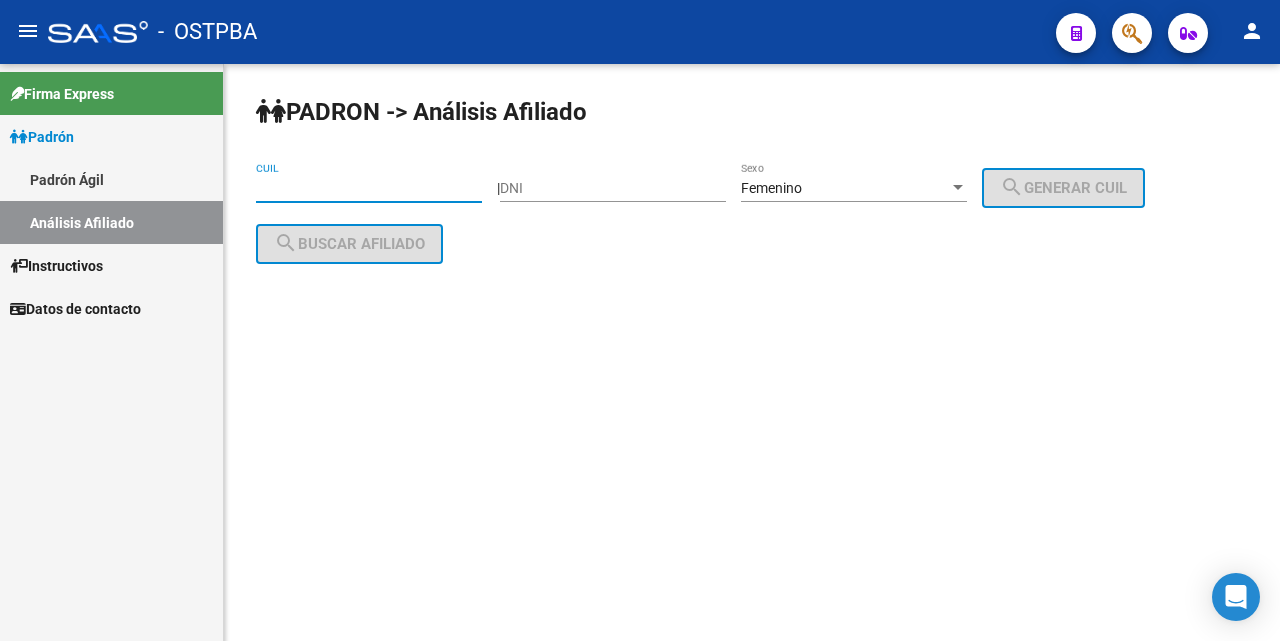 click on "CUIL" at bounding box center (369, 188) 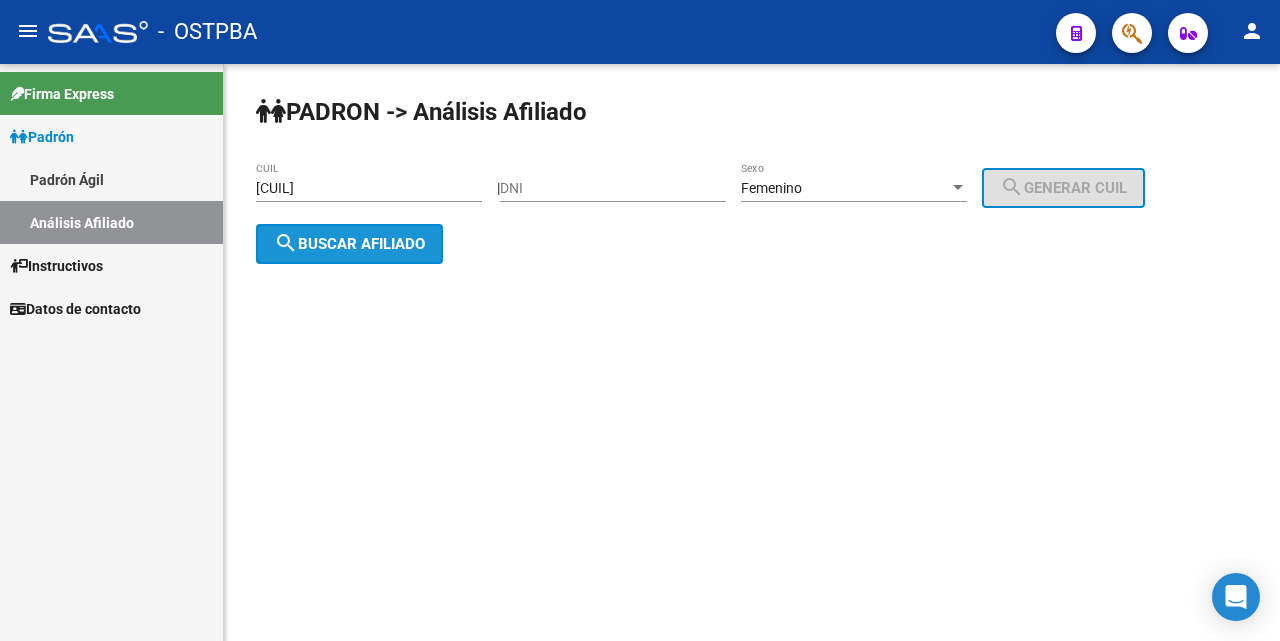 click on "search  Buscar afiliado" 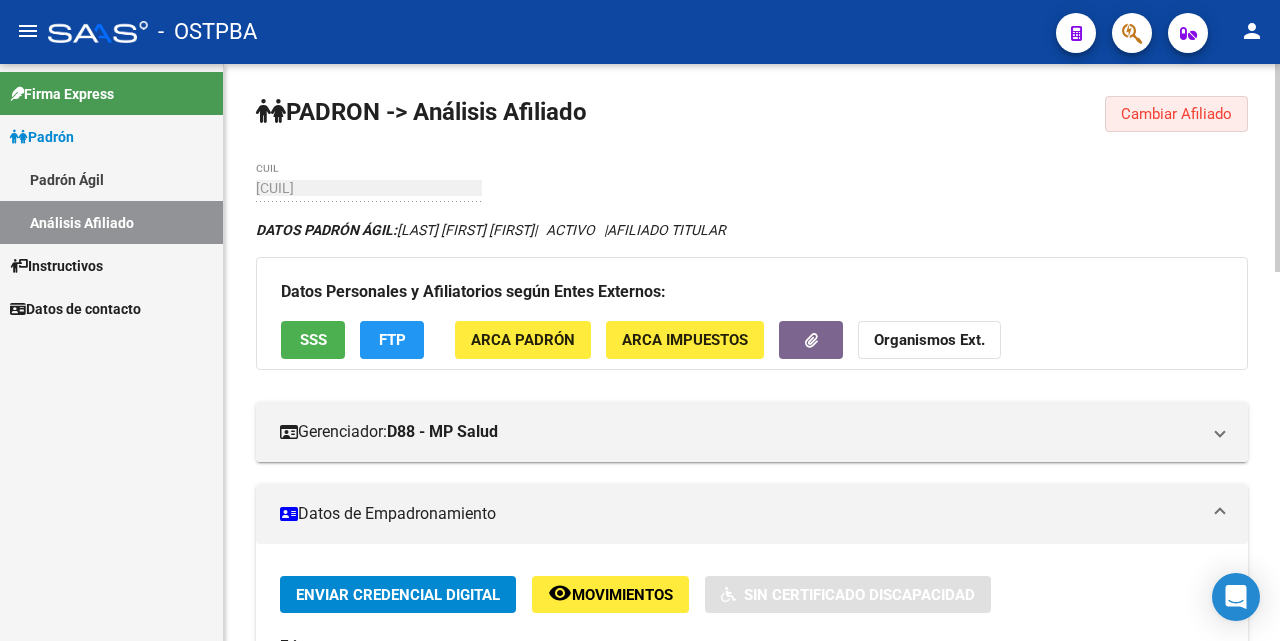 click on "Cambiar Afiliado" 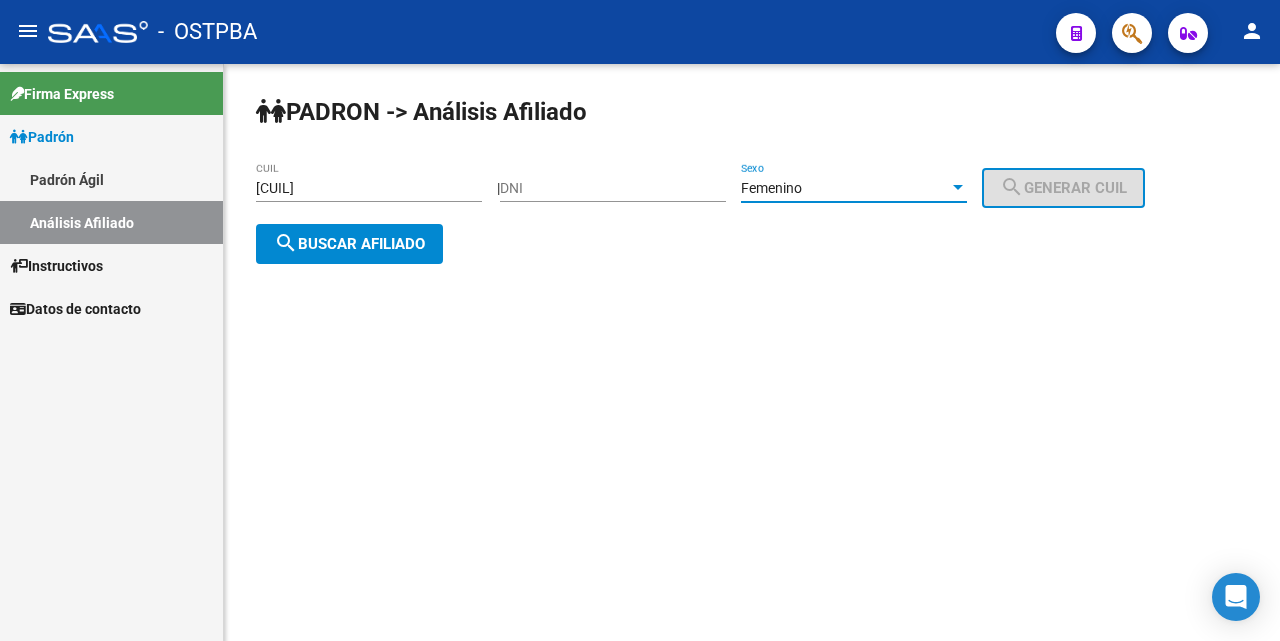 click at bounding box center (958, 188) 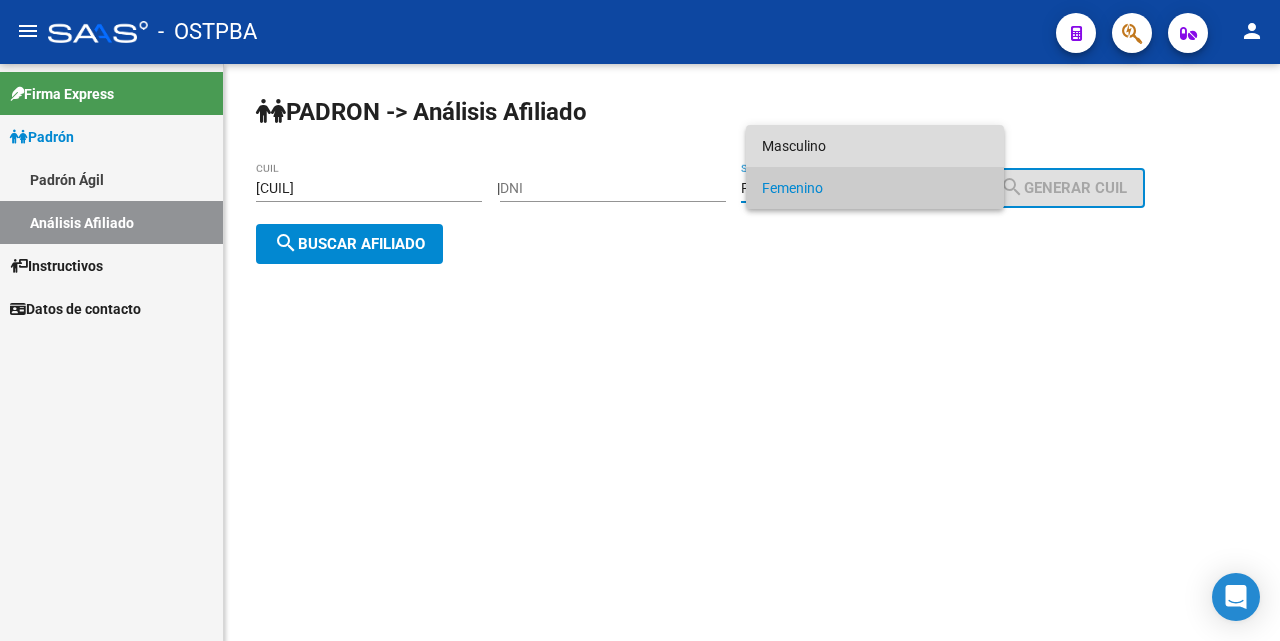 drag, startPoint x: 865, startPoint y: 149, endPoint x: 739, endPoint y: 181, distance: 130 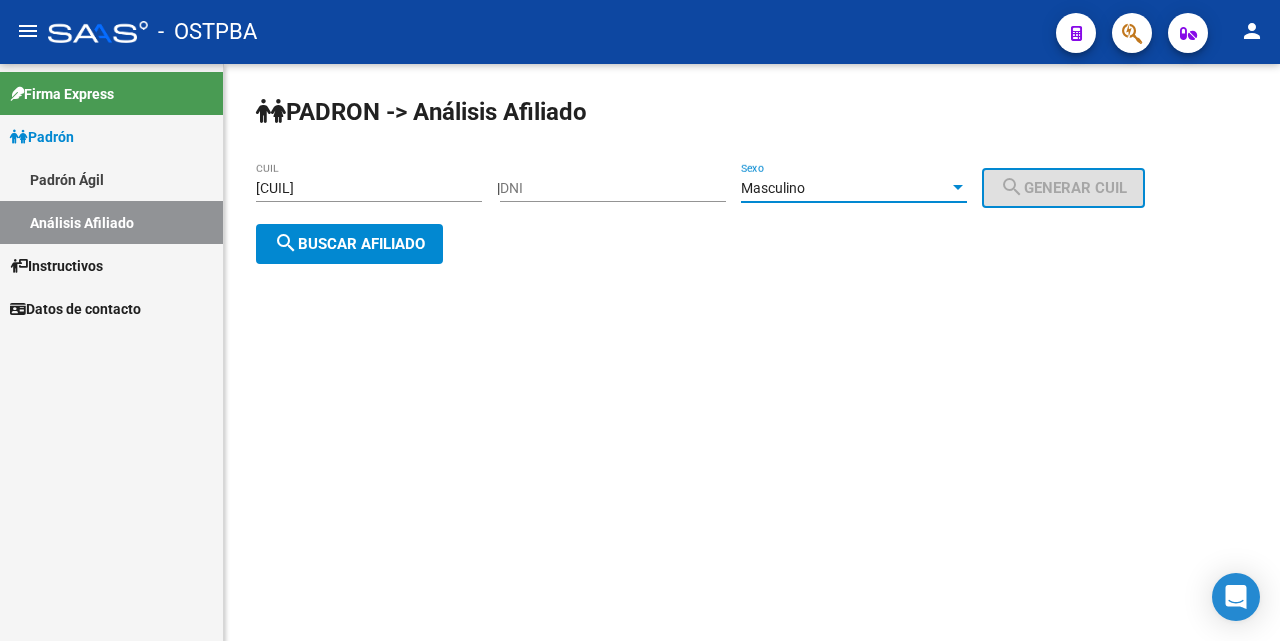 click on "search  Buscar afiliado" 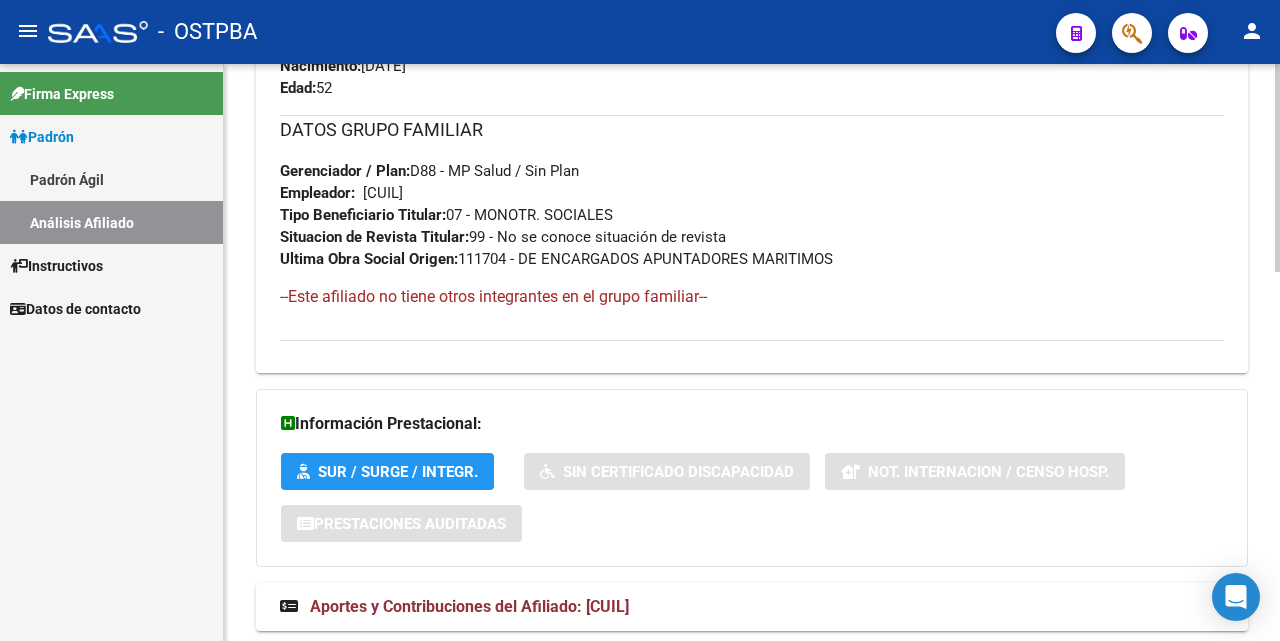 scroll, scrollTop: 1025, scrollLeft: 0, axis: vertical 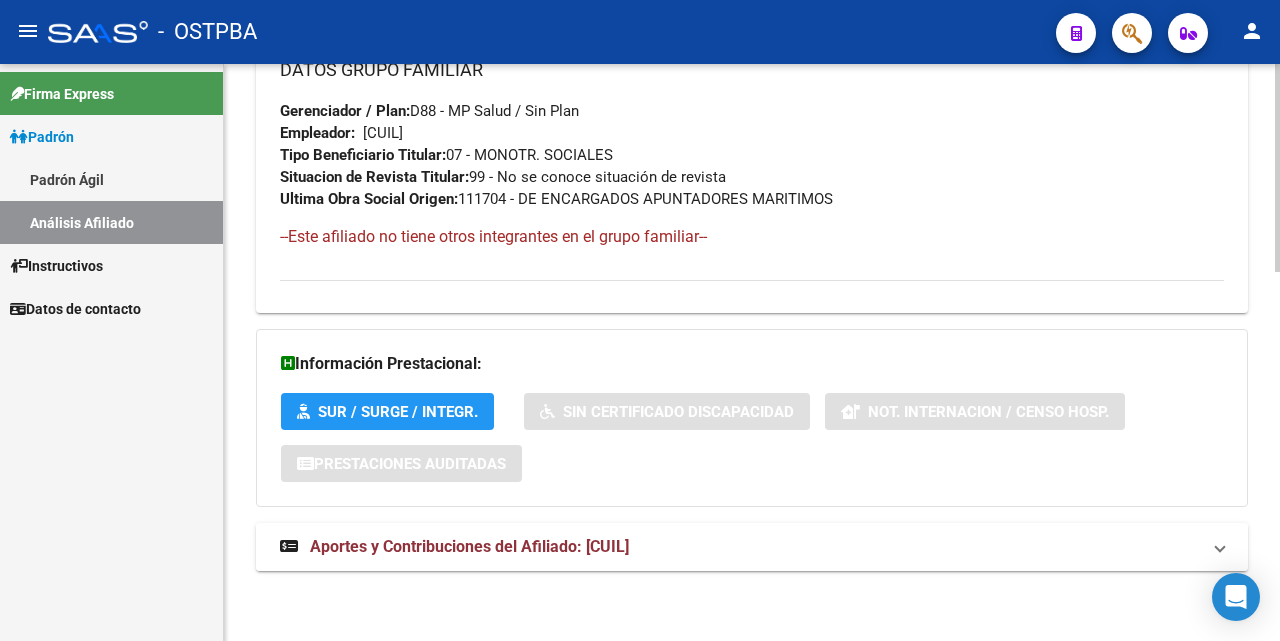 click on "Aportes y Contribuciones del Afiliado: [CUIL]" at bounding box center [469, 546] 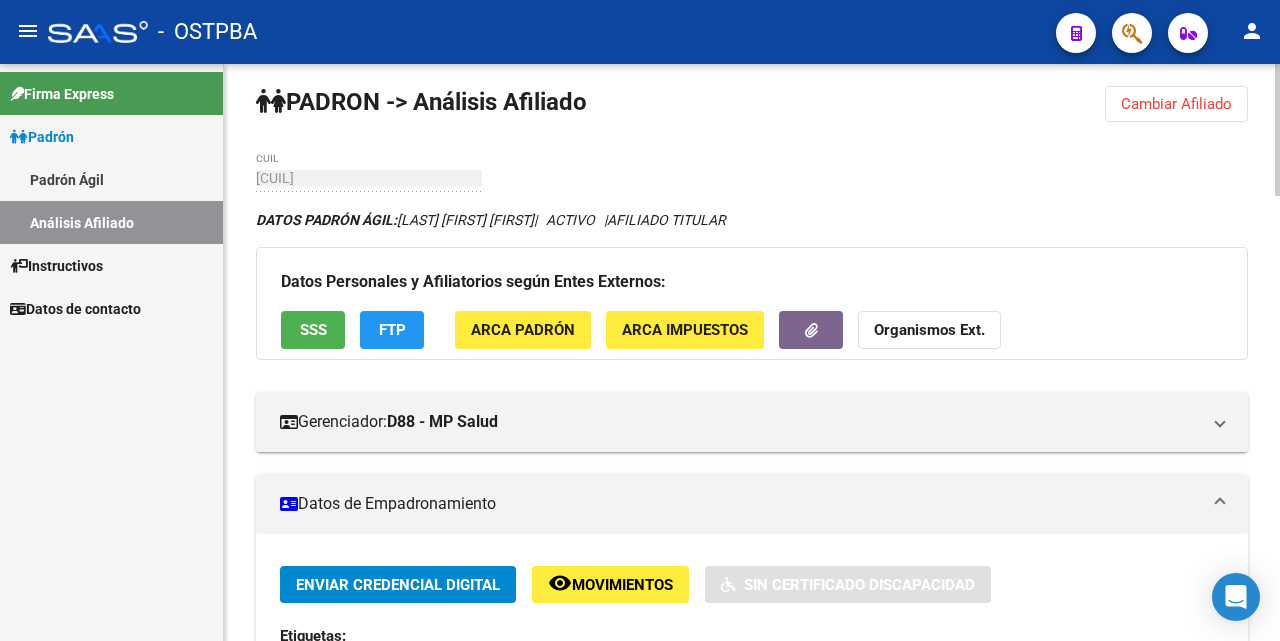 scroll, scrollTop: 0, scrollLeft: 0, axis: both 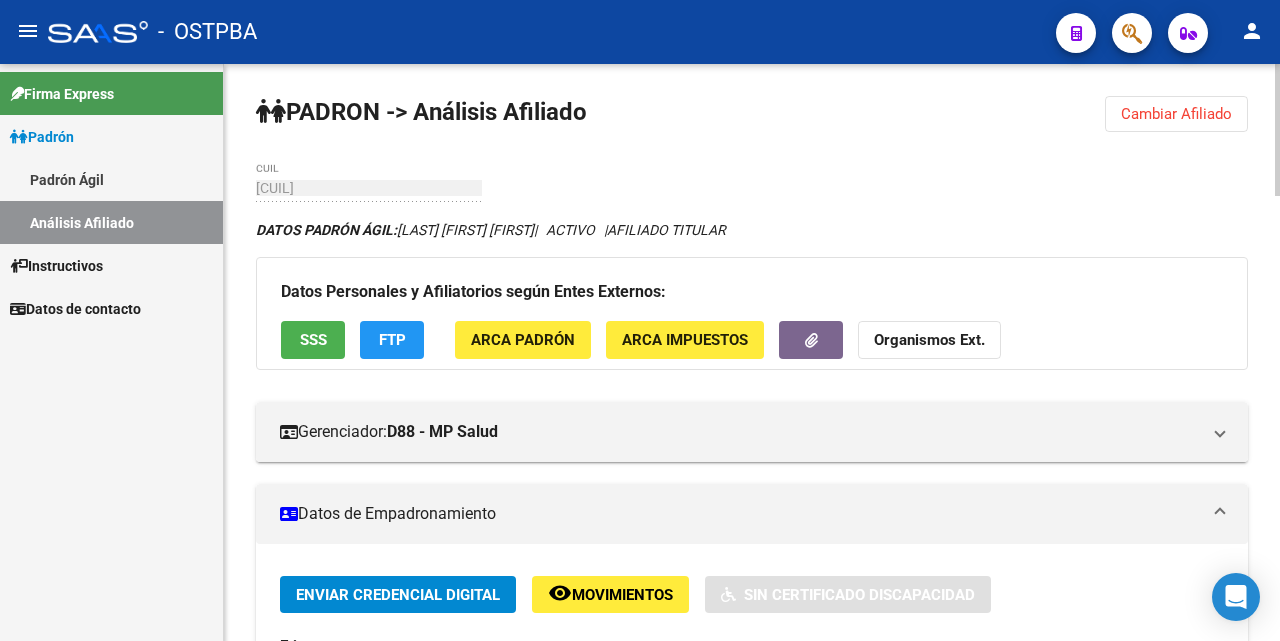 click on "Cambiar Afiliado" 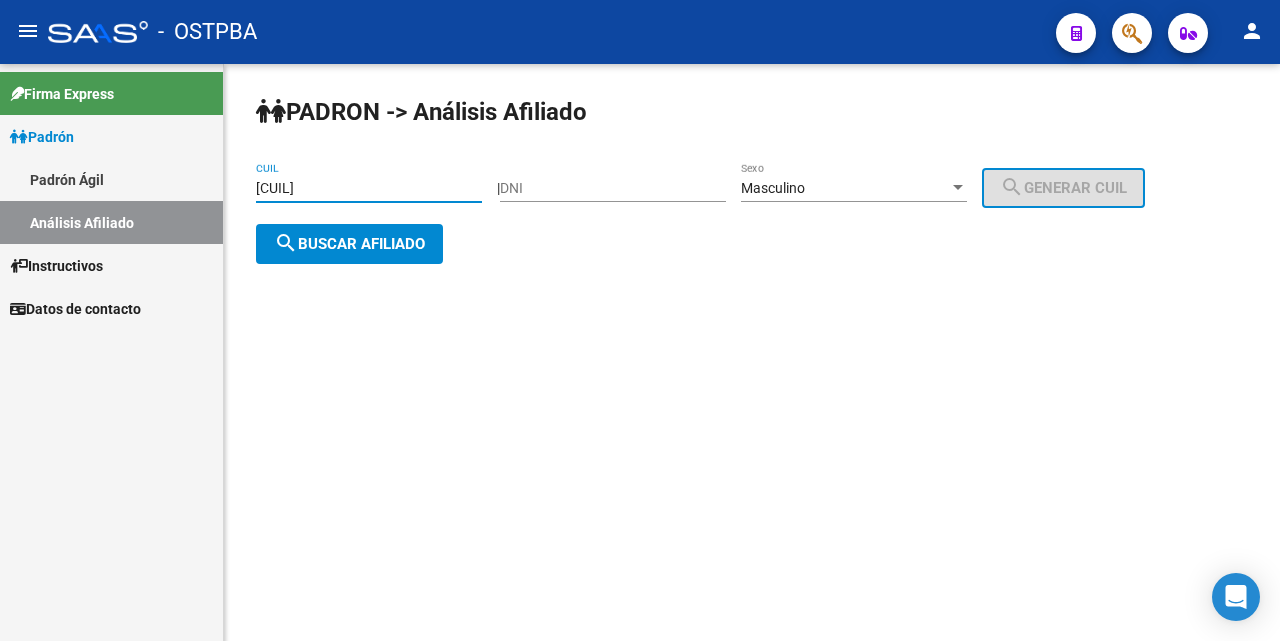 click on "[CUIL]" at bounding box center (369, 188) 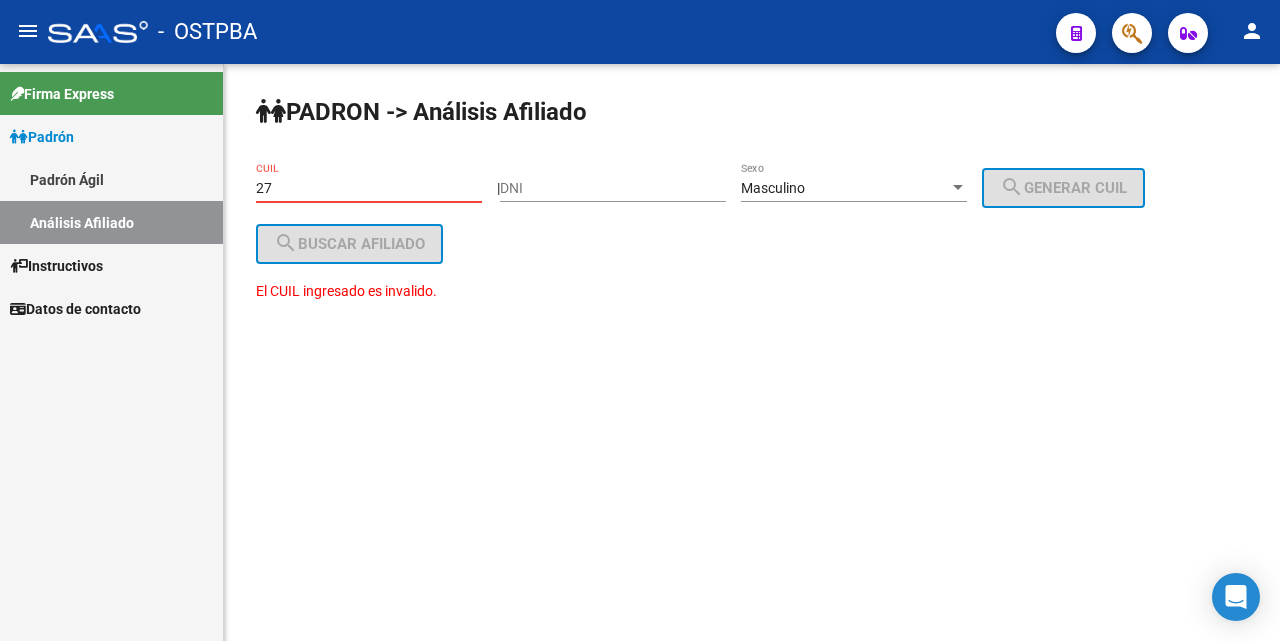type on "2" 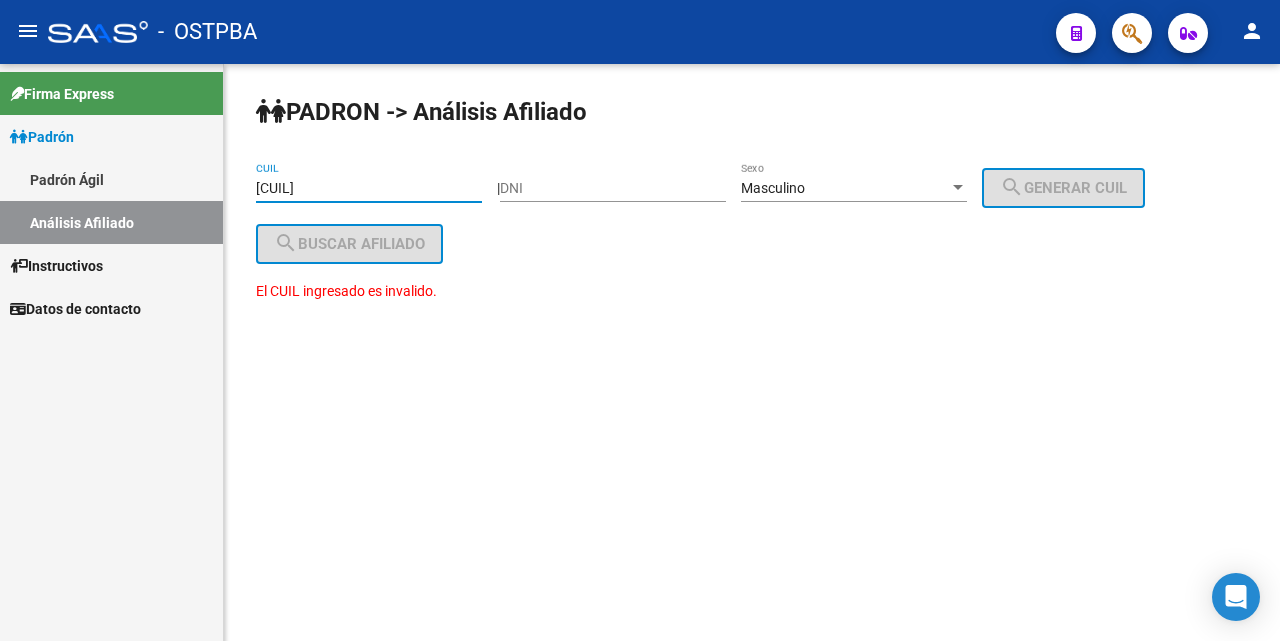 click on "[CUIL]" at bounding box center [369, 188] 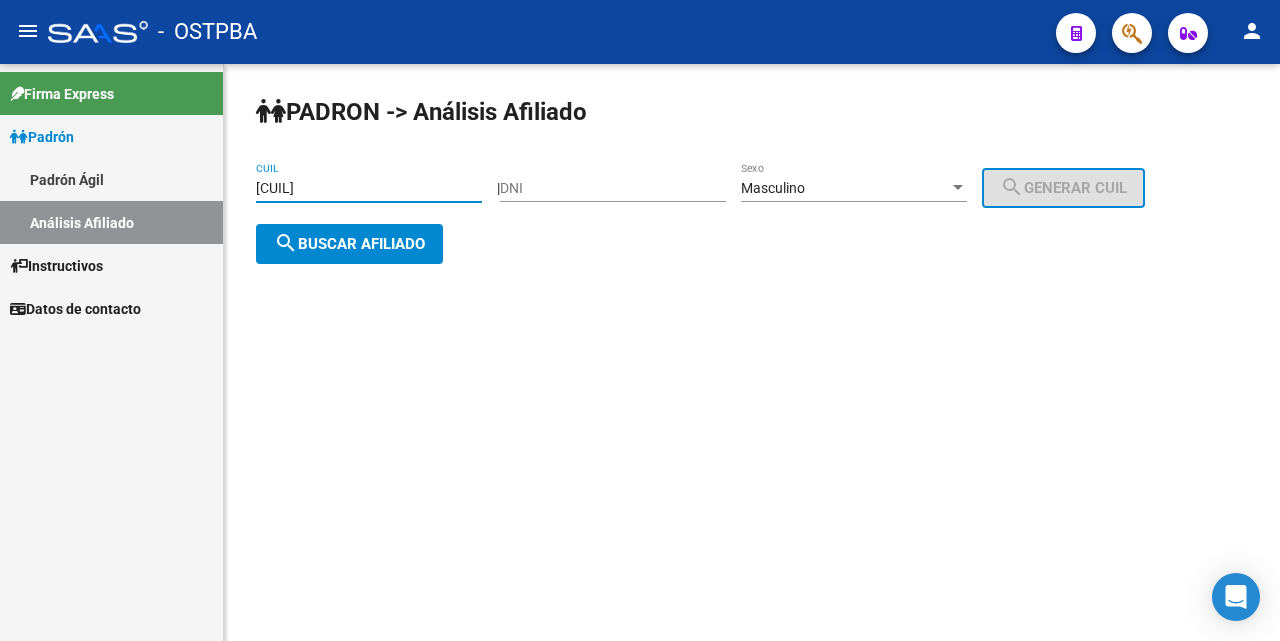 click on "[CUIL]" at bounding box center [369, 188] 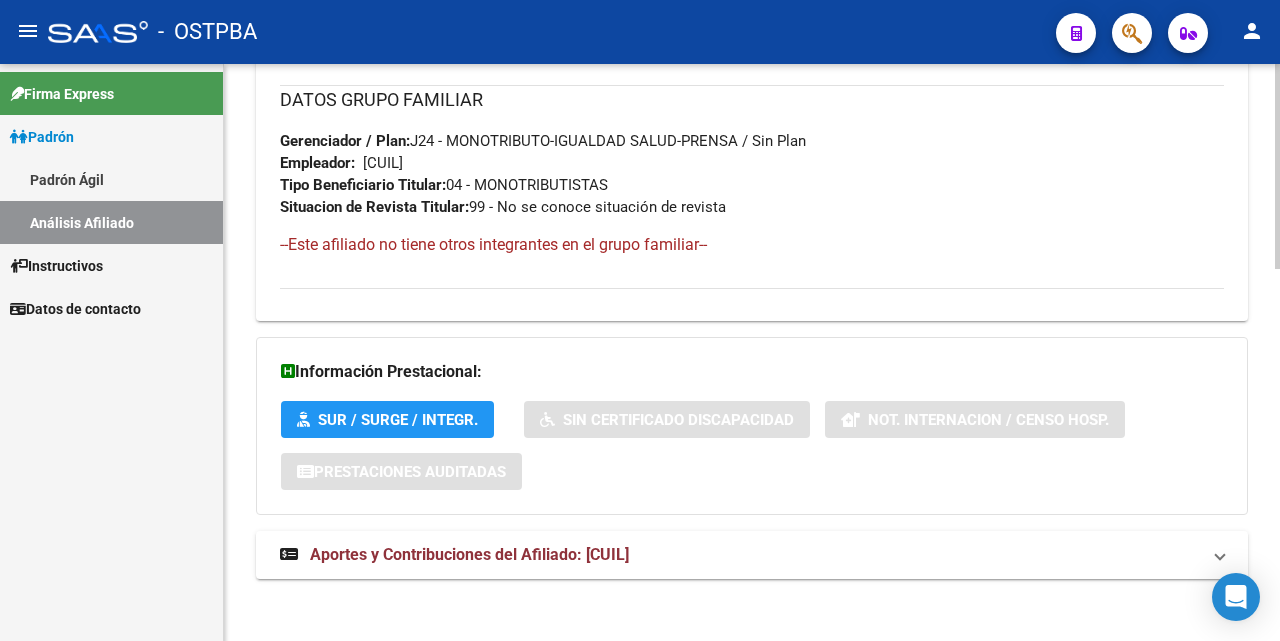 scroll, scrollTop: 1047, scrollLeft: 0, axis: vertical 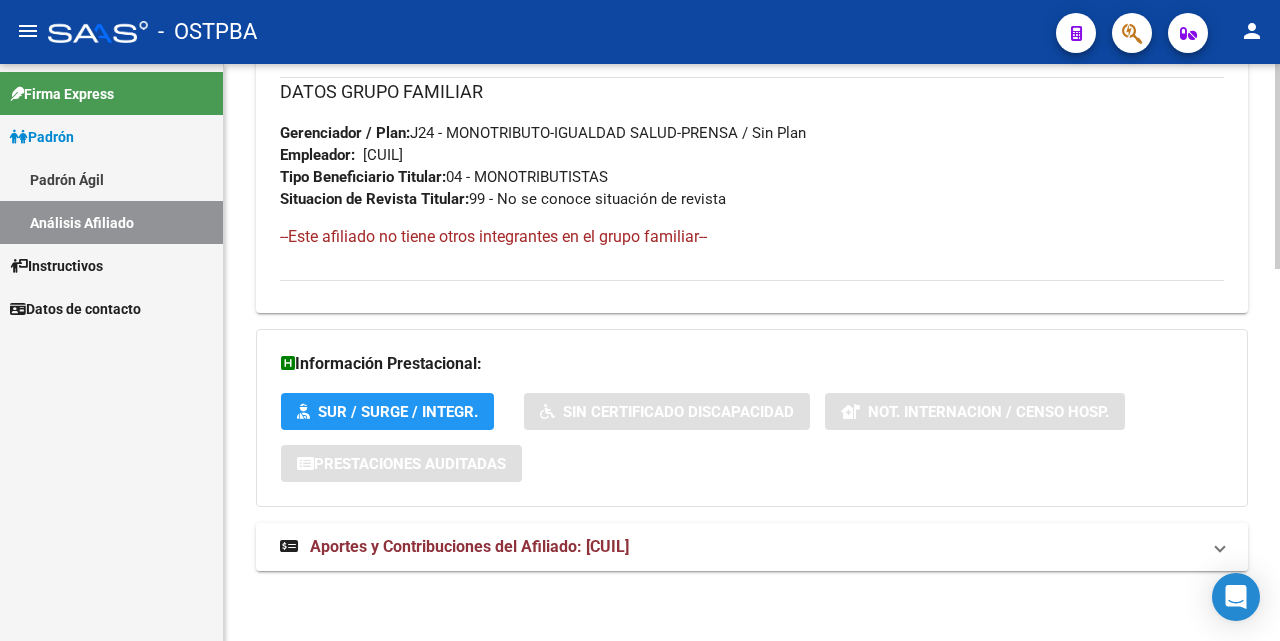 click on "Aportes y Contribuciones del Afiliado: [CUIL]" at bounding box center (469, 546) 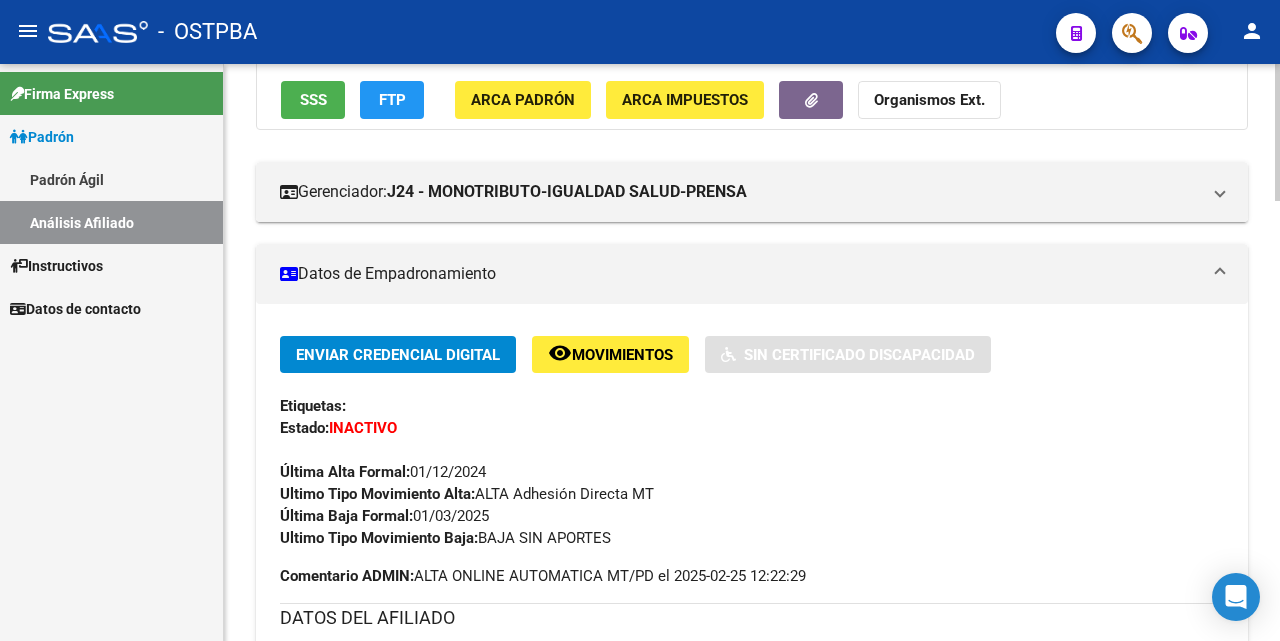 scroll, scrollTop: 0, scrollLeft: 0, axis: both 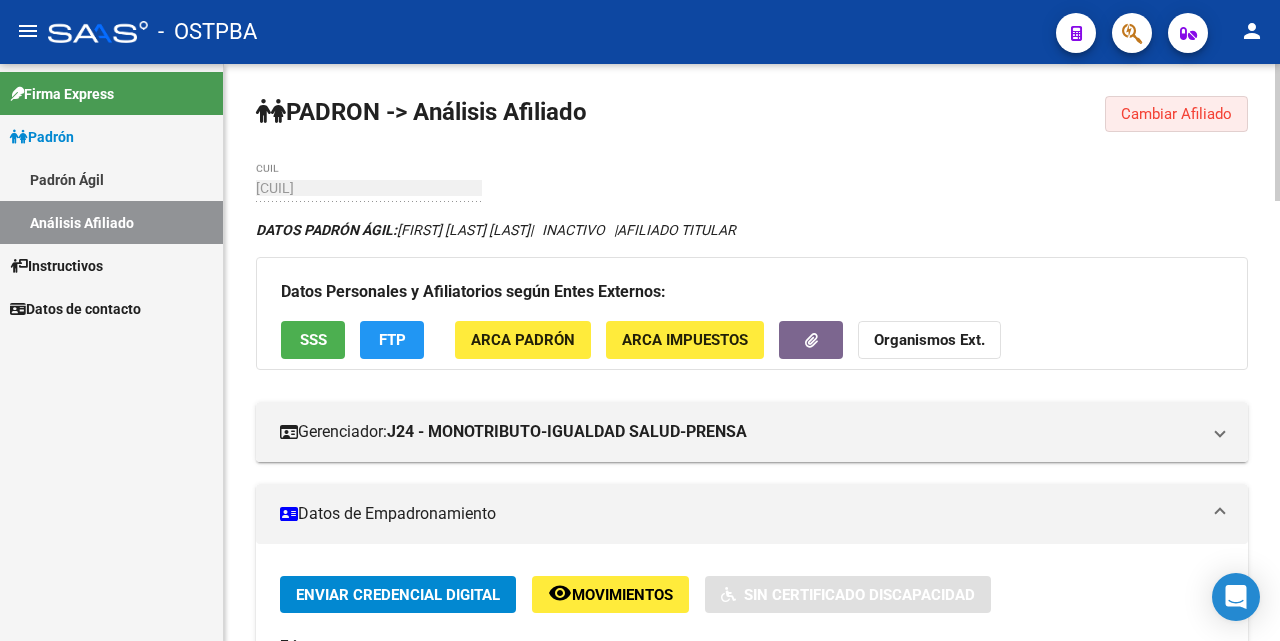 click on "Cambiar Afiliado" 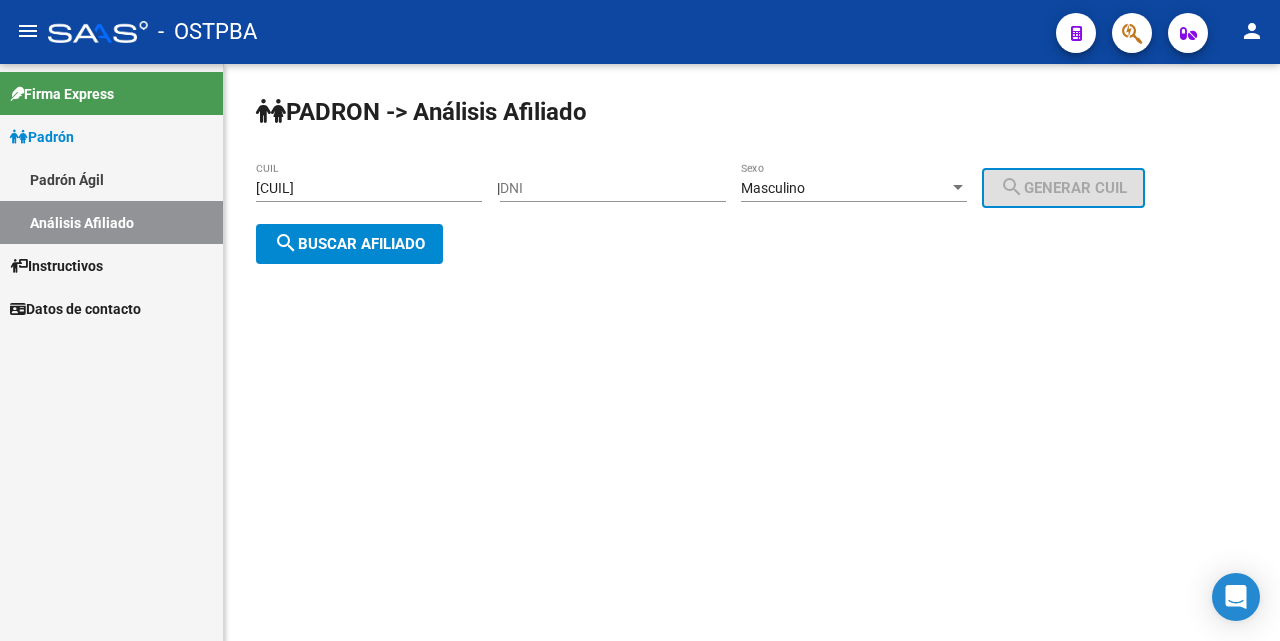 click on "[CUIL]" at bounding box center [369, 188] 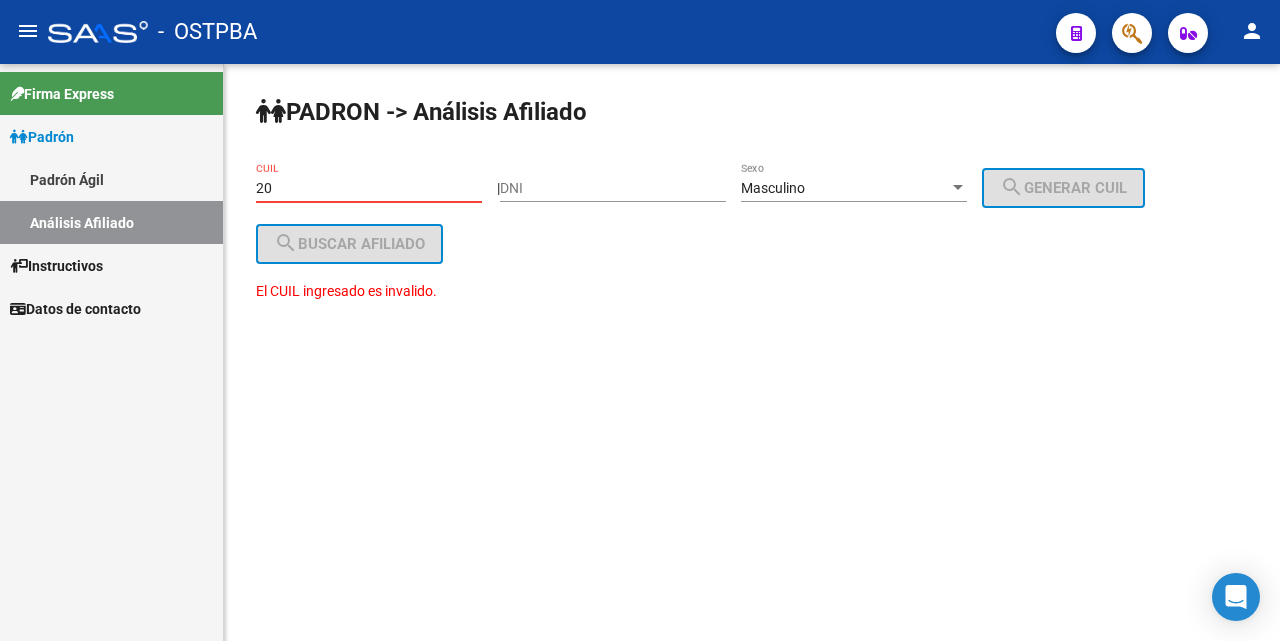 type on "2" 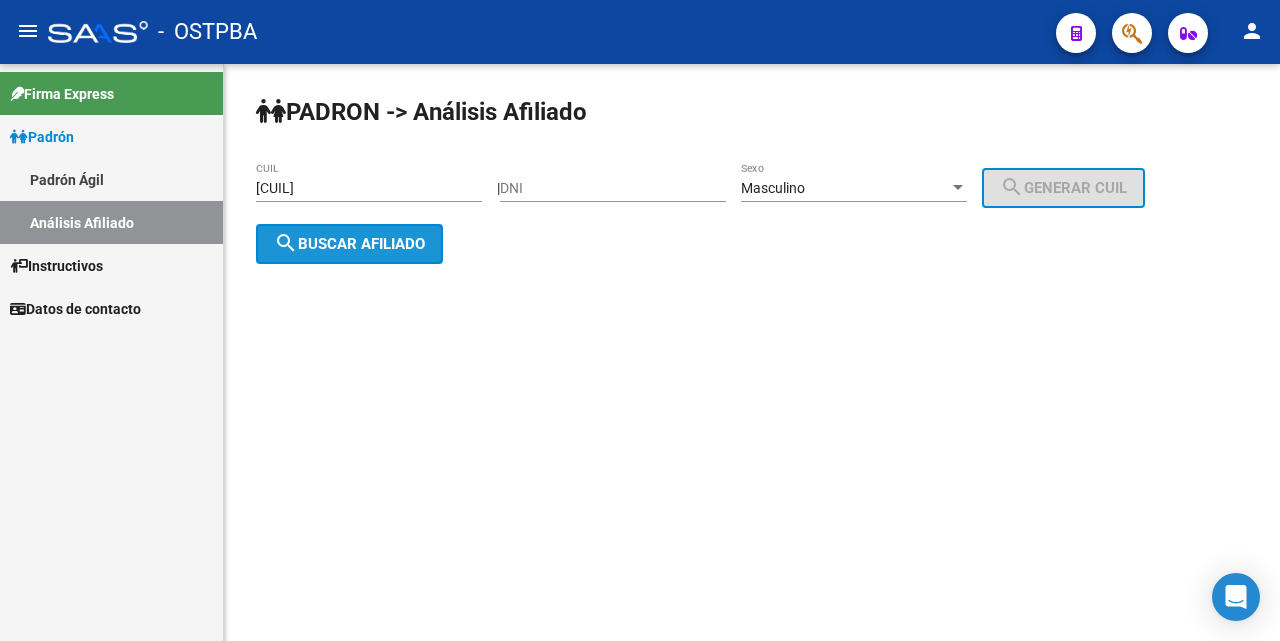 click on "search  Buscar afiliado" 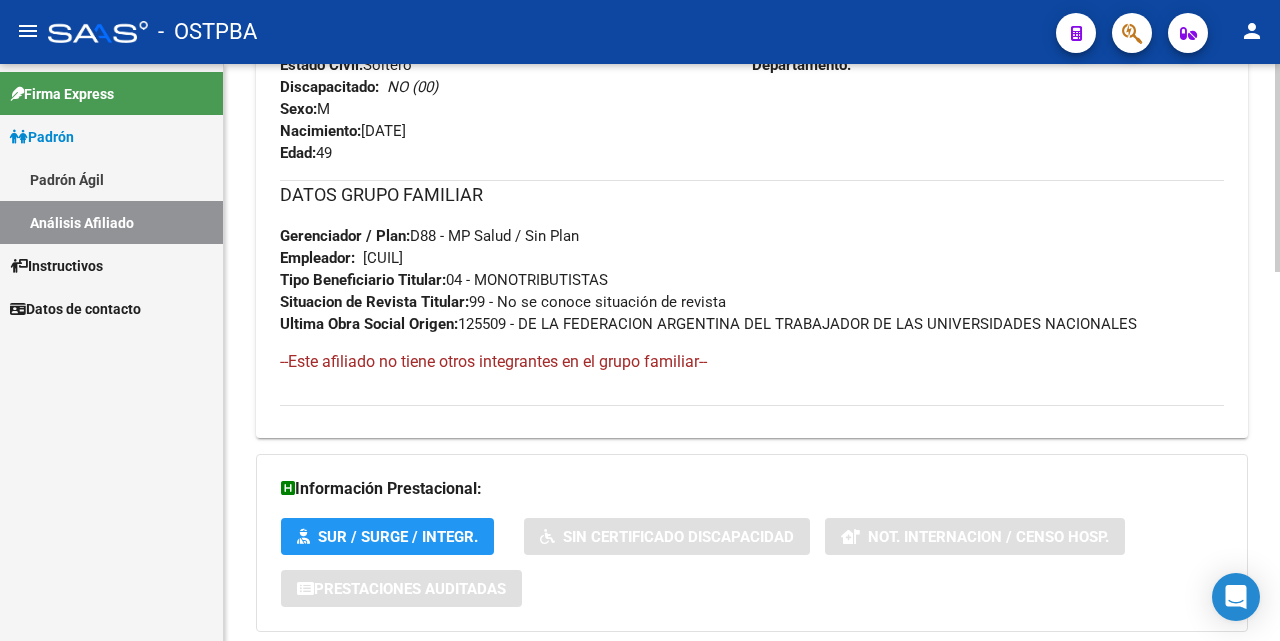 scroll, scrollTop: 1025, scrollLeft: 0, axis: vertical 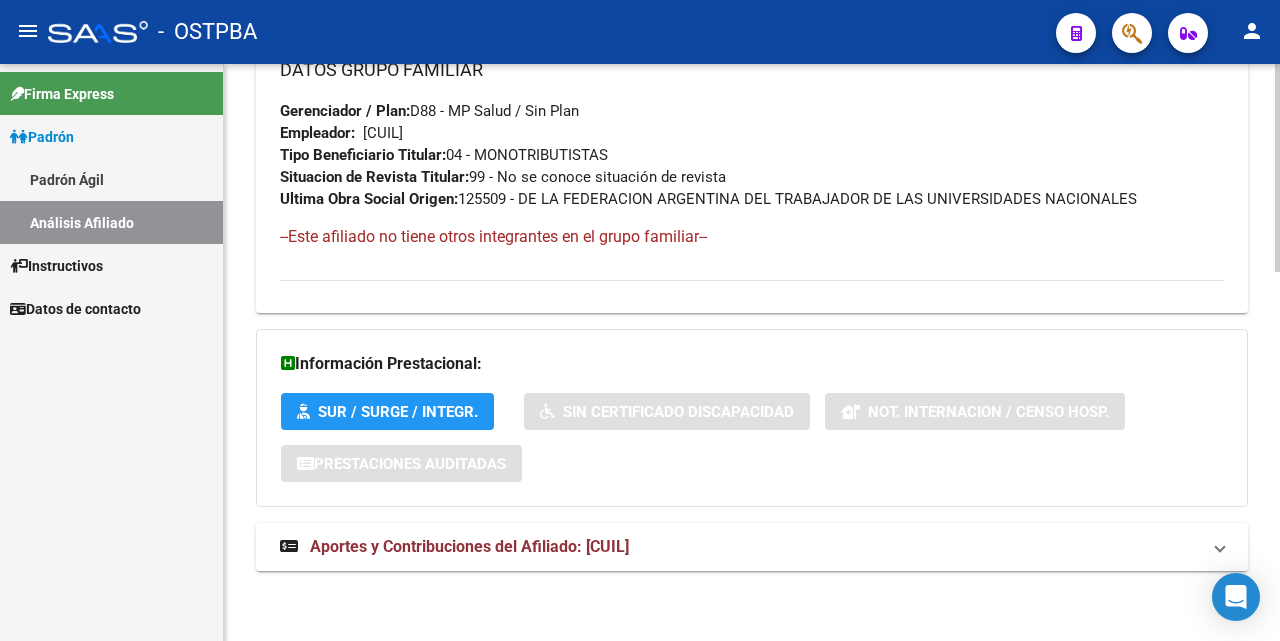 click on "Aportes y Contribuciones del Afiliado: [CUIL]" at bounding box center [469, 546] 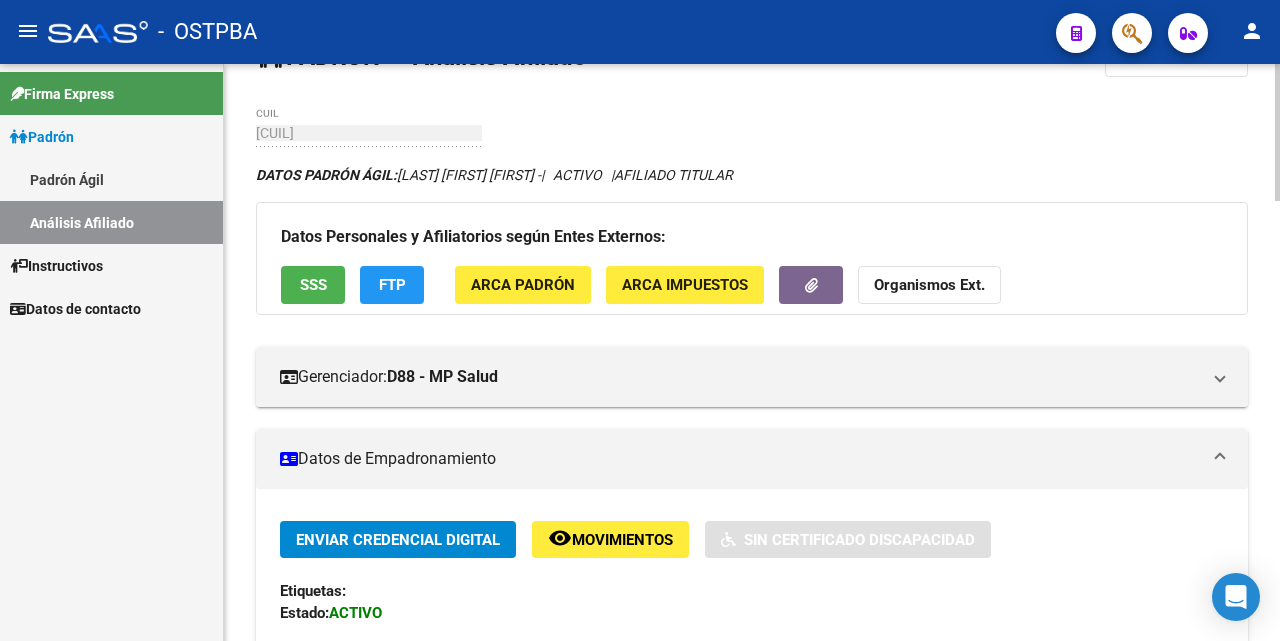 scroll, scrollTop: 0, scrollLeft: 0, axis: both 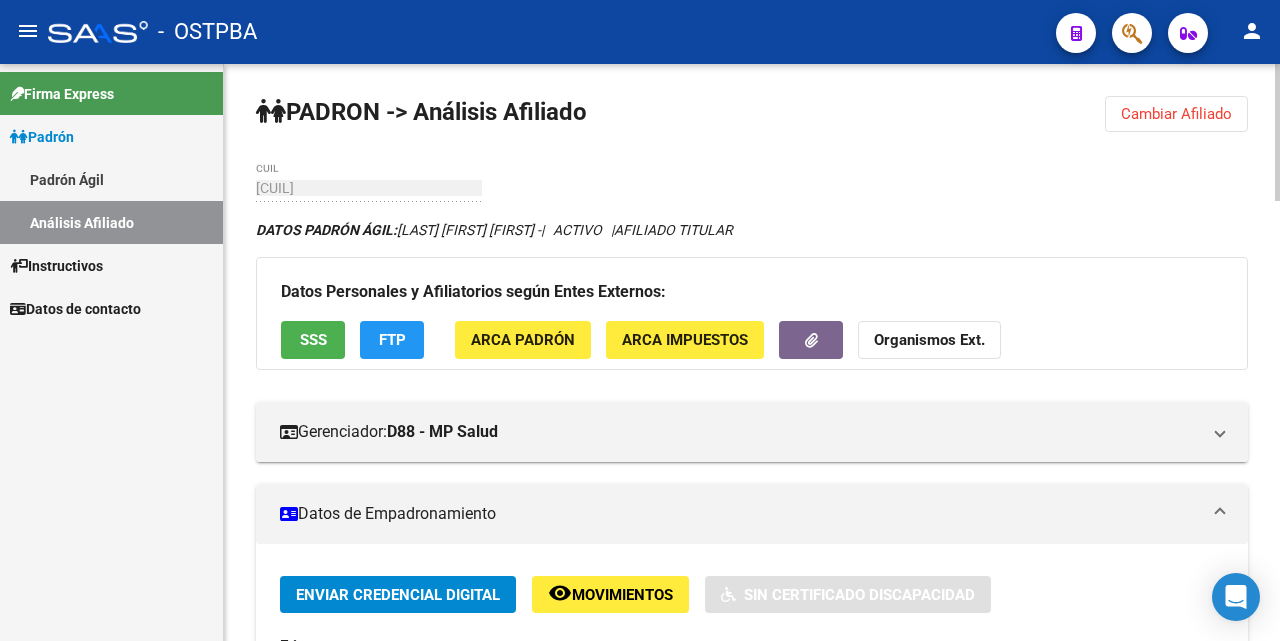 click on "Cambiar Afiliado" 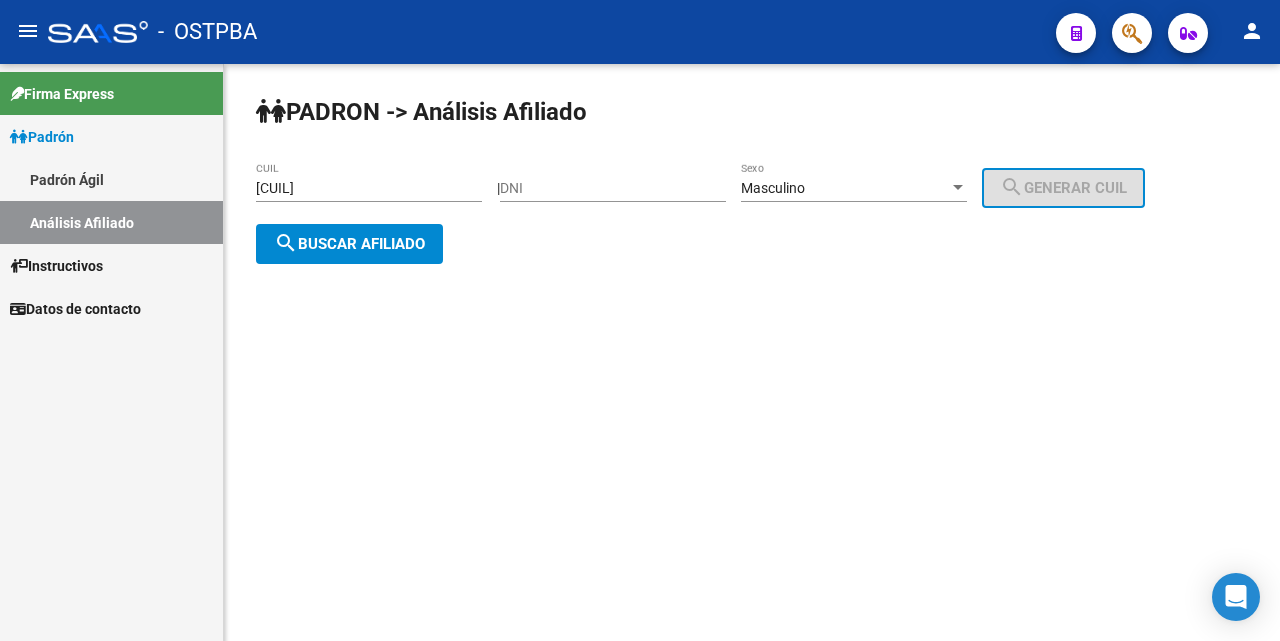 click on "[CUIL]" at bounding box center (369, 188) 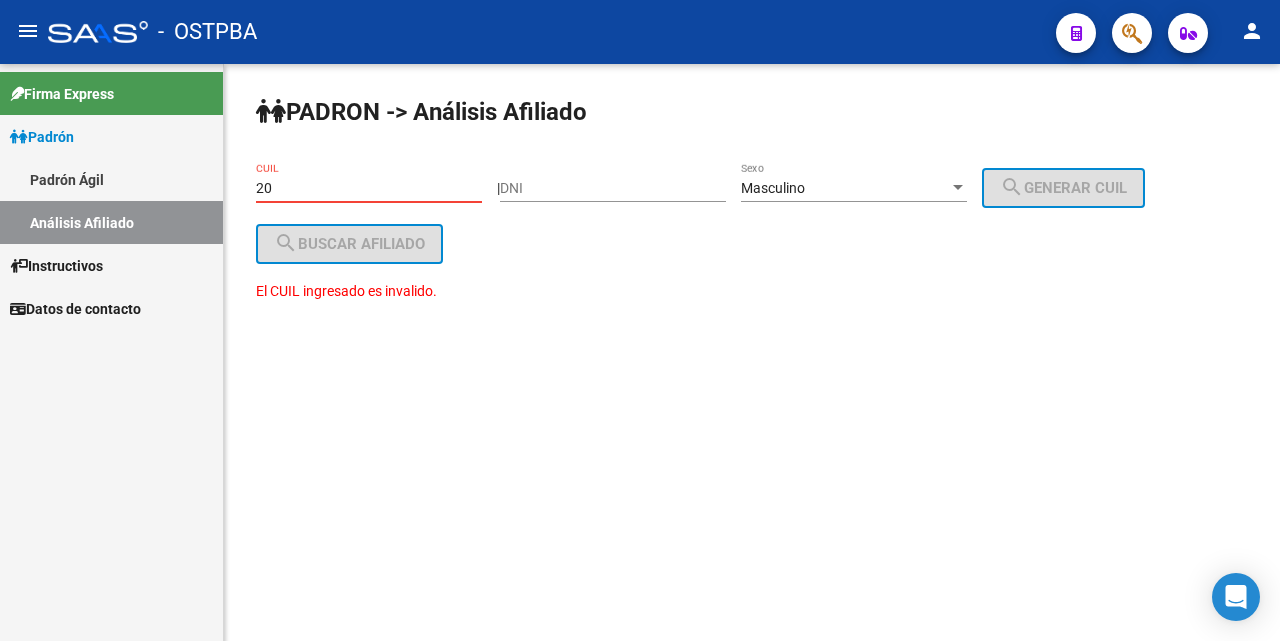 type on "2" 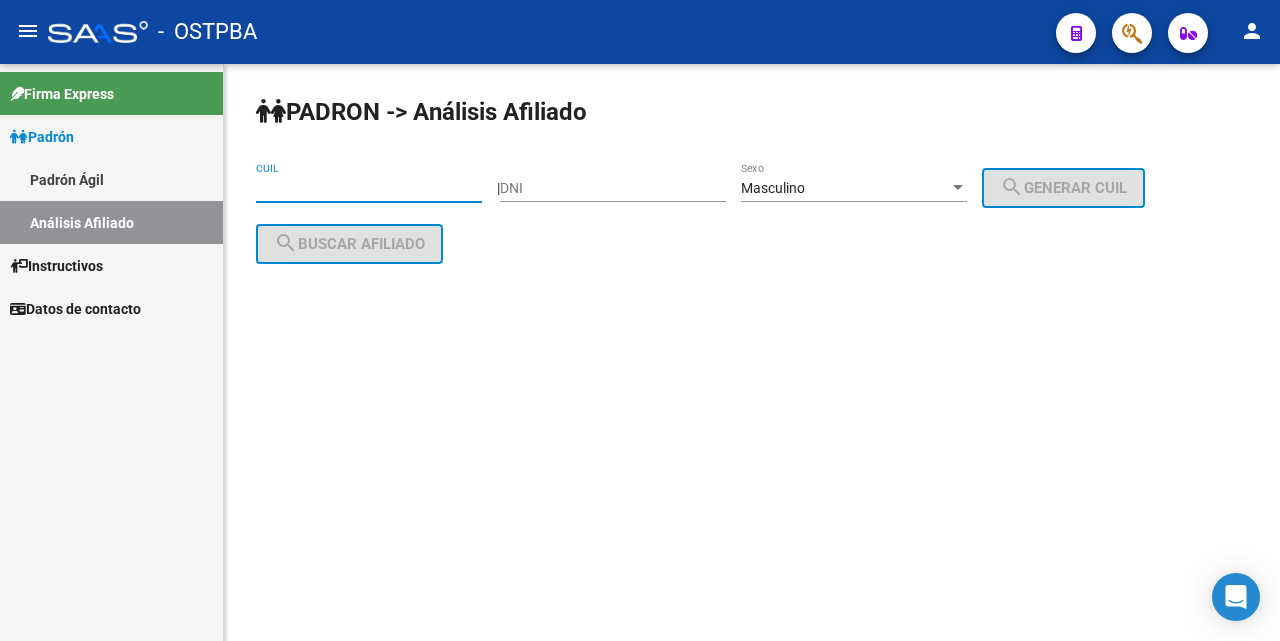 type 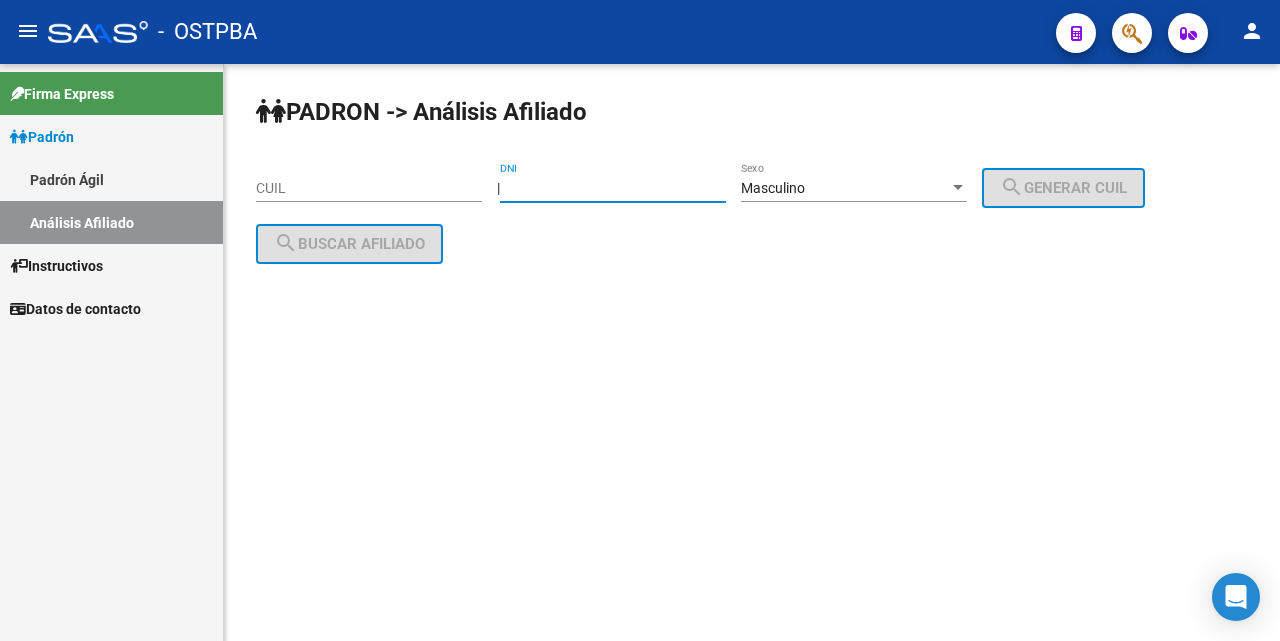 click on "DNI" at bounding box center (613, 188) 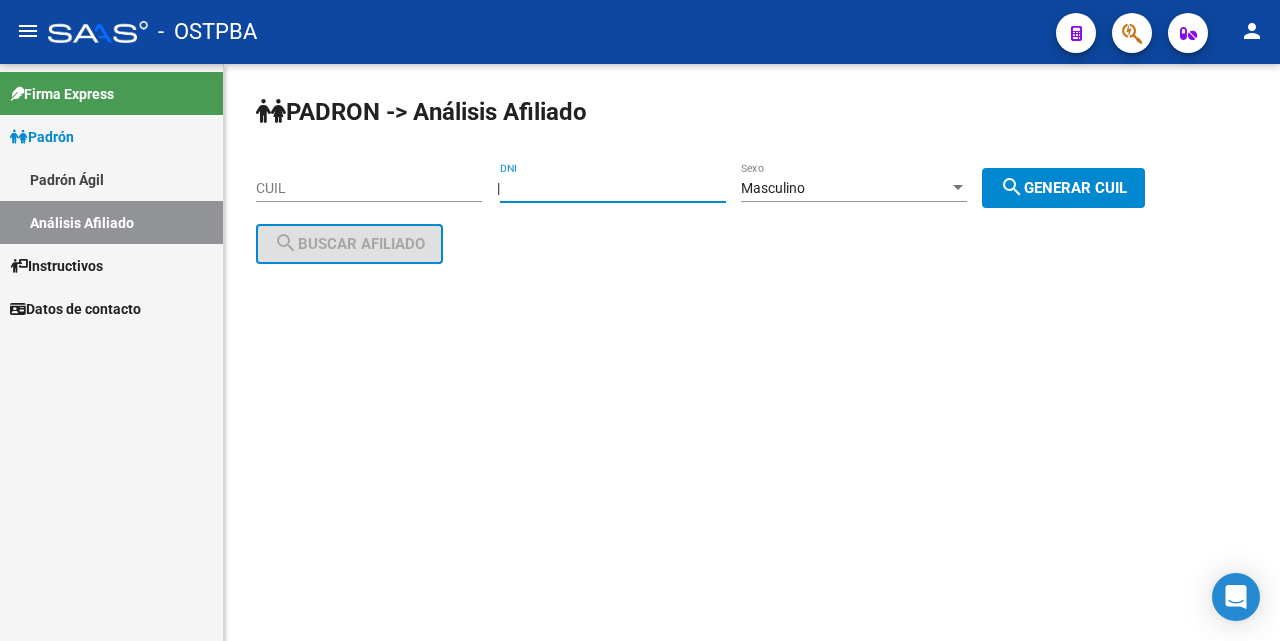 type on "[CUIL]" 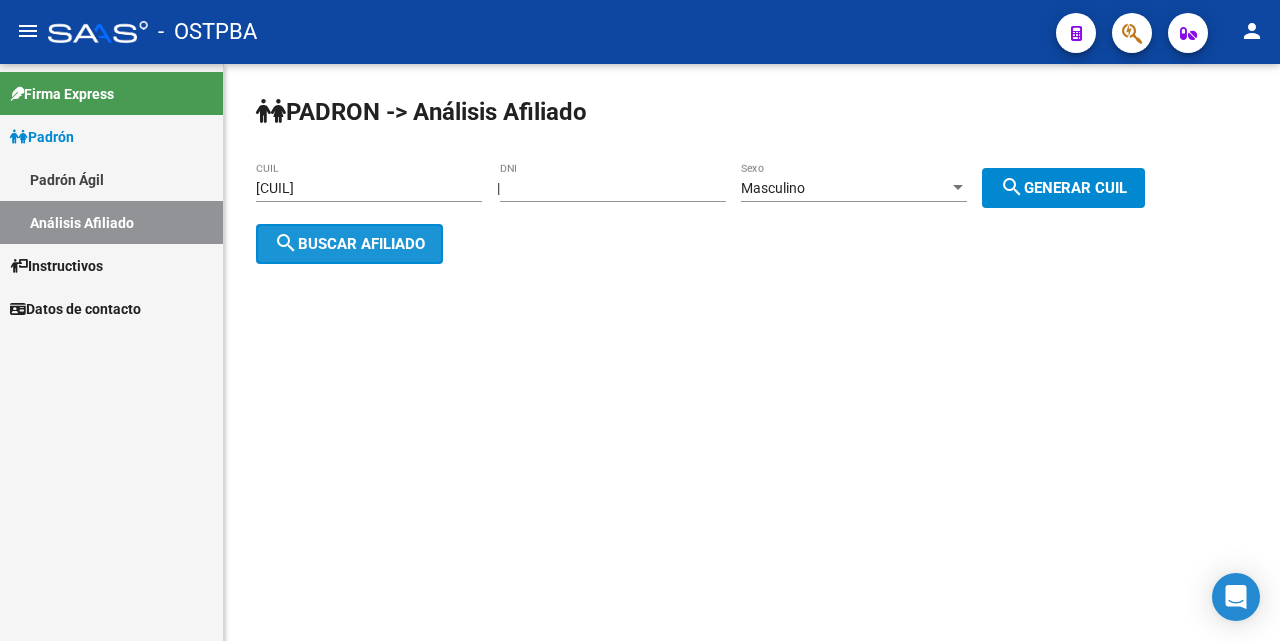 click on "search  Buscar afiliado" 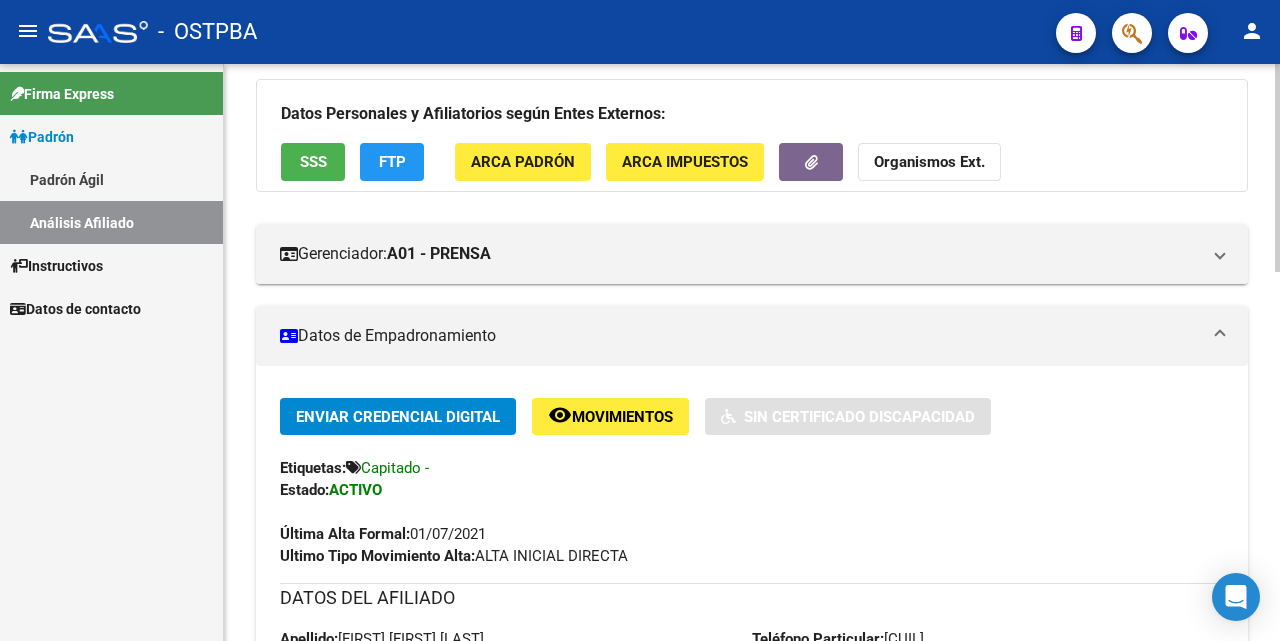 scroll, scrollTop: 0, scrollLeft: 0, axis: both 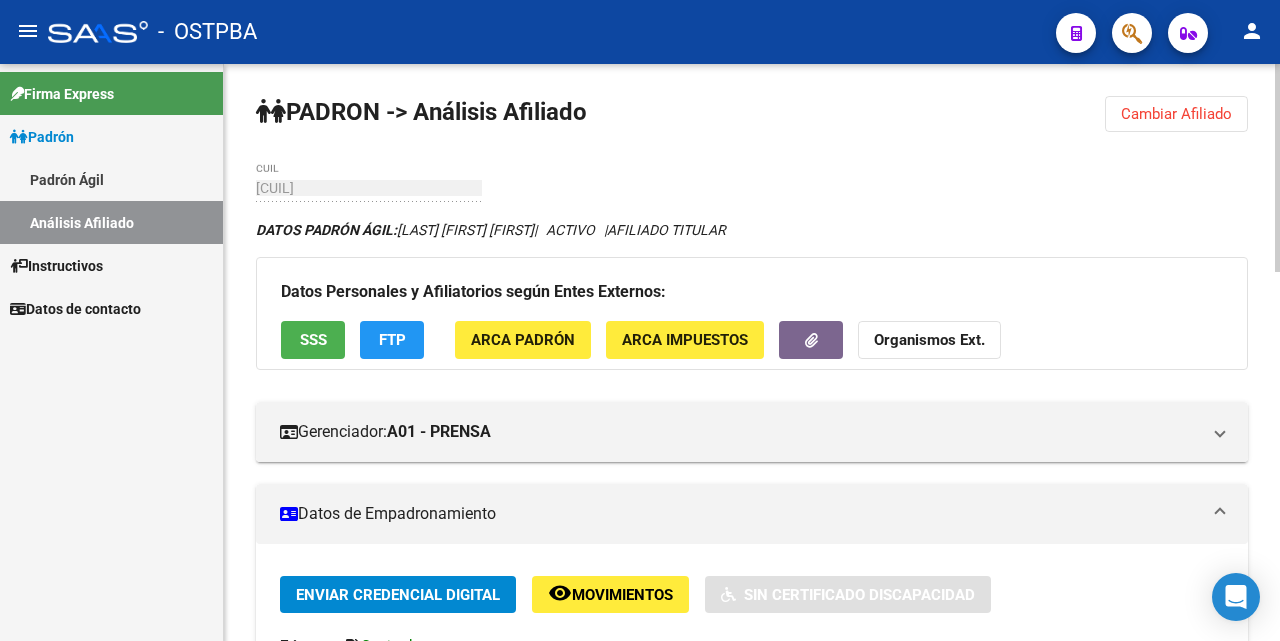 drag, startPoint x: 1193, startPoint y: 117, endPoint x: 1167, endPoint y: 112, distance: 26.476404 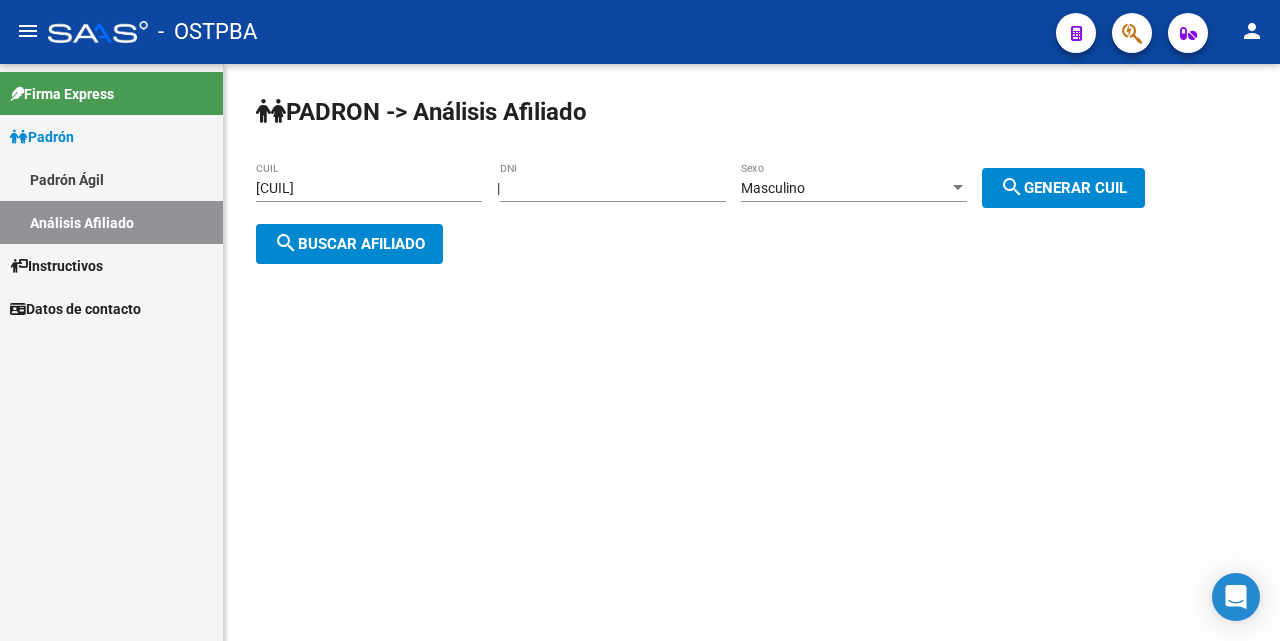click on "[CUIL]" at bounding box center [613, 188] 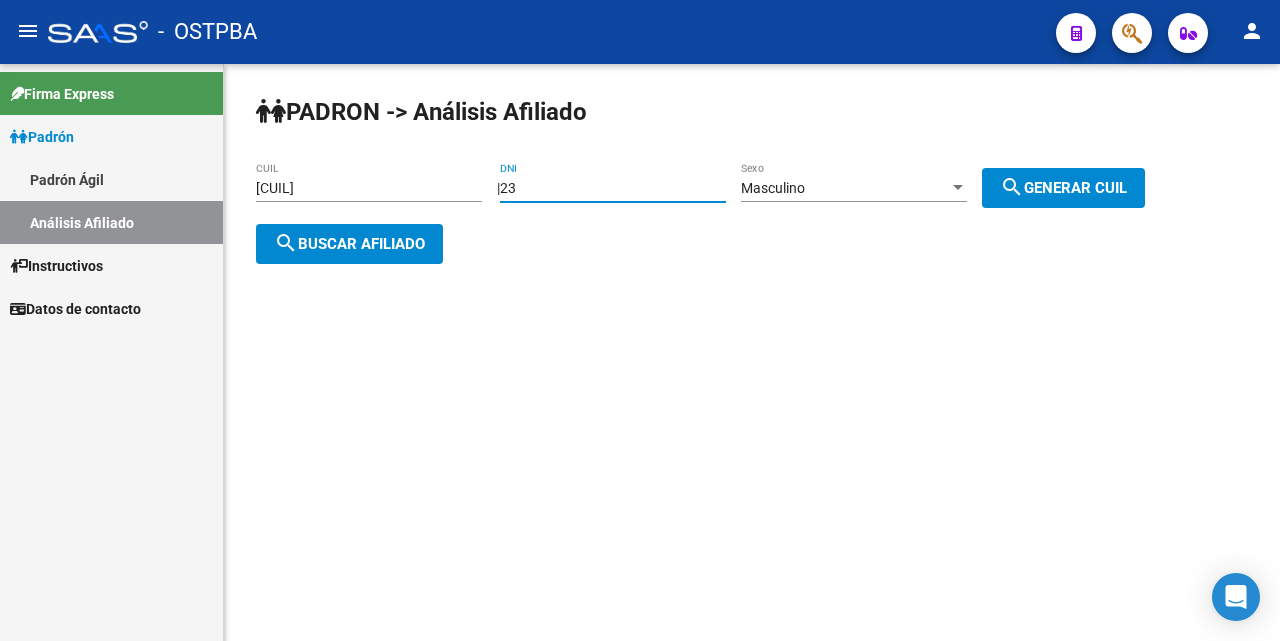 type on "2" 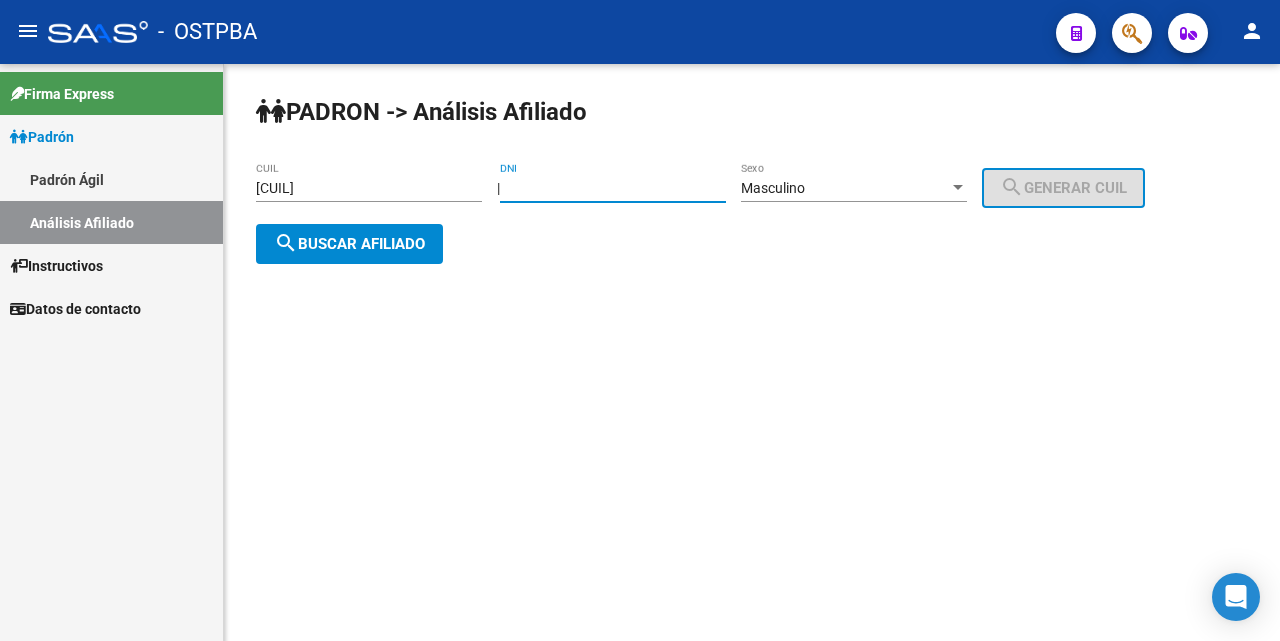 type 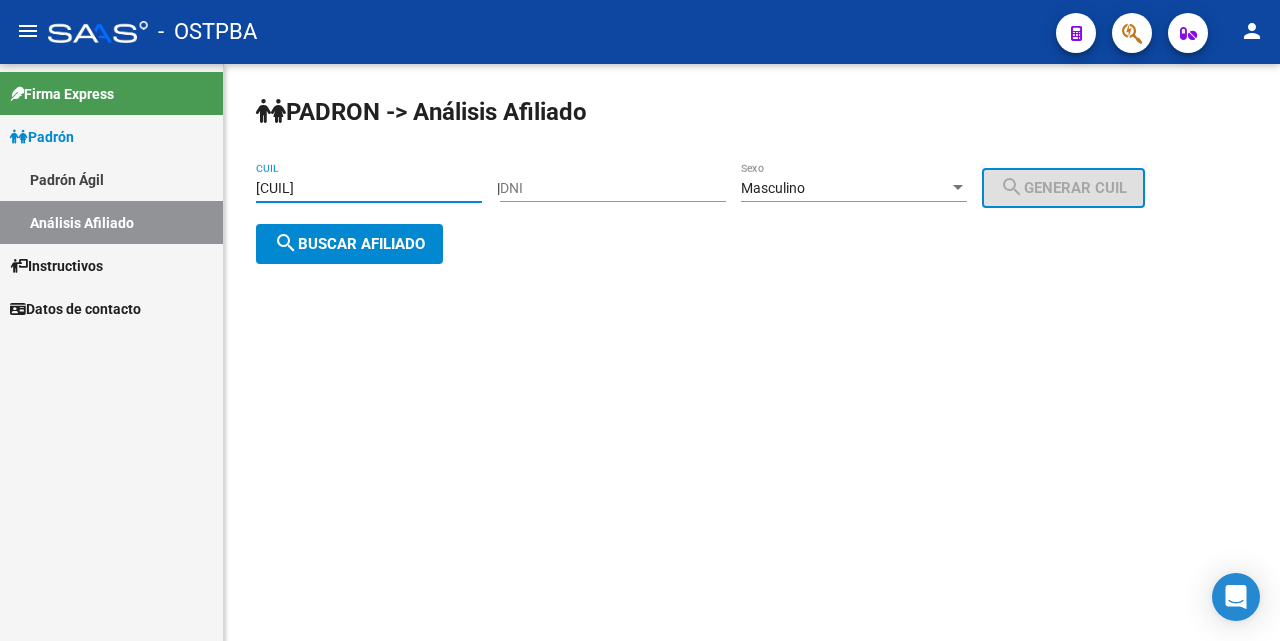 click on "[CUIL]" at bounding box center (369, 188) 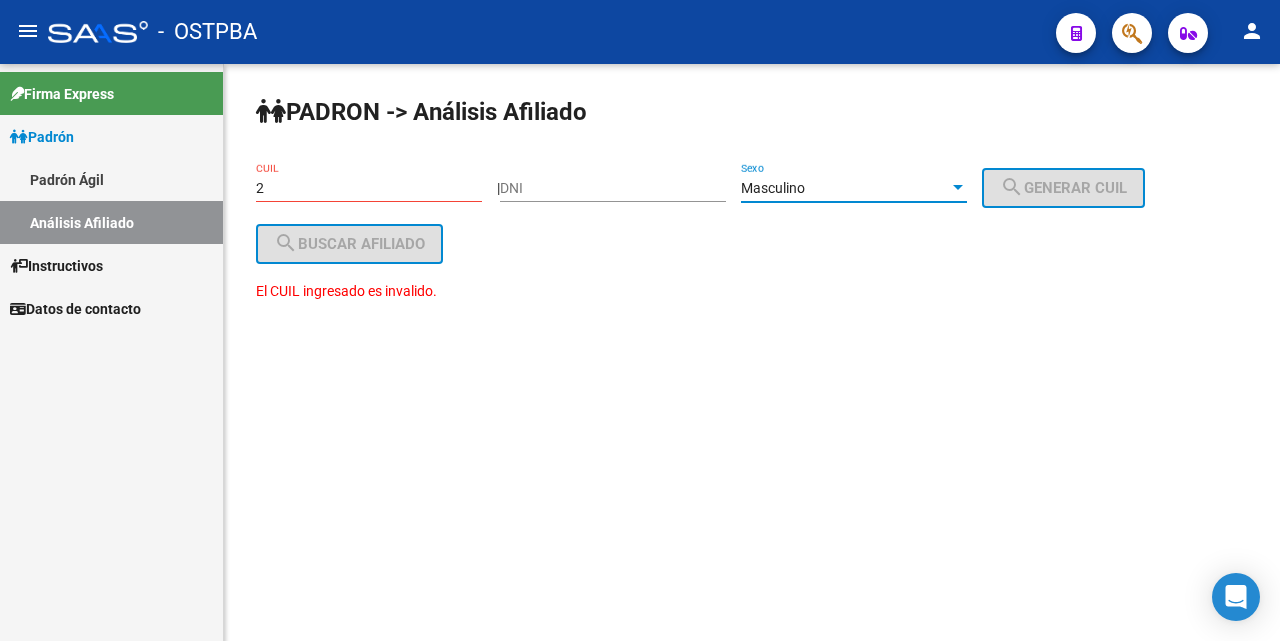 click at bounding box center (958, 188) 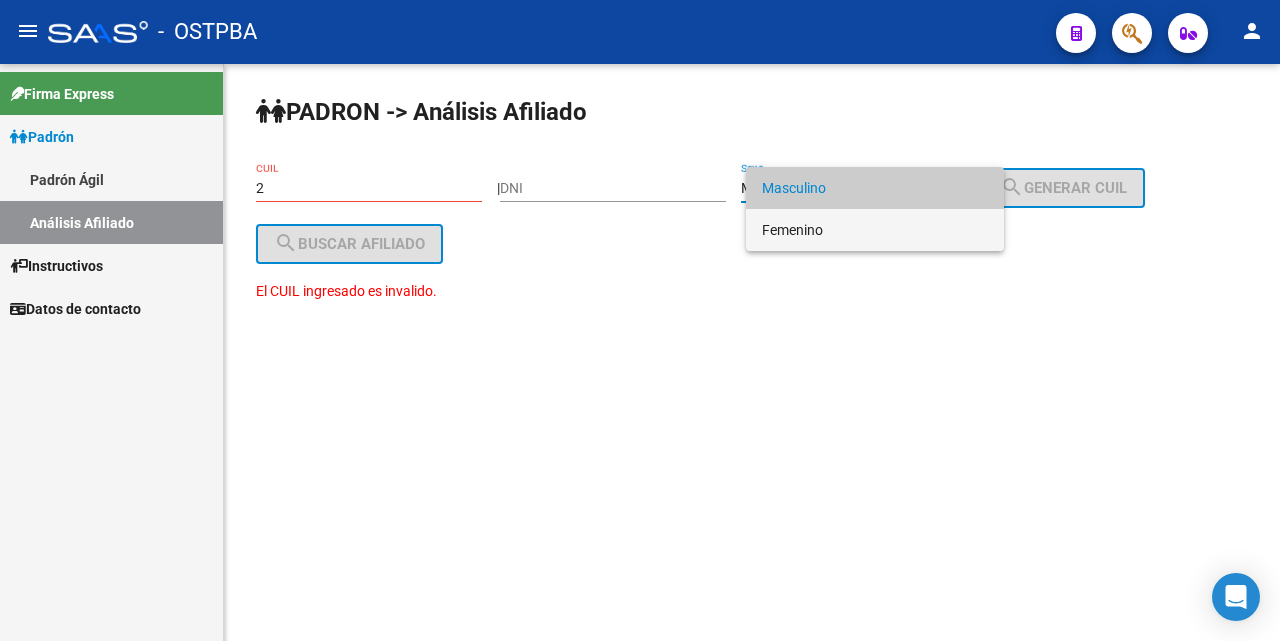 click on "Femenino" at bounding box center (875, 230) 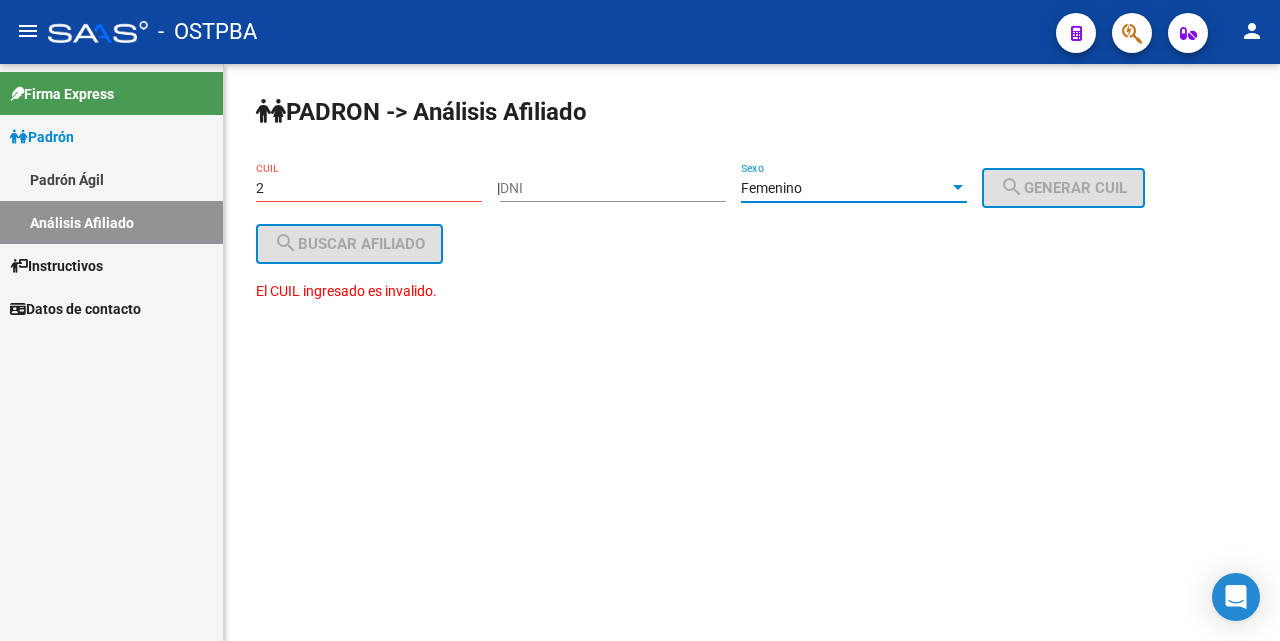 click on "2" at bounding box center [369, 188] 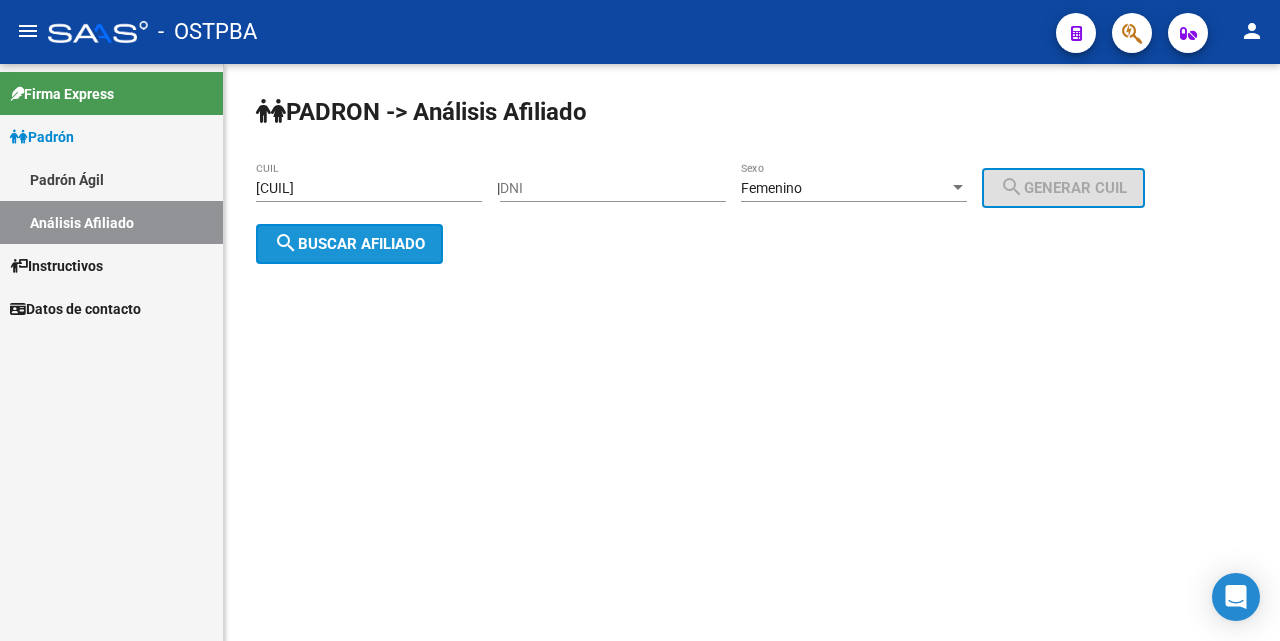 click on "search  Buscar afiliado" 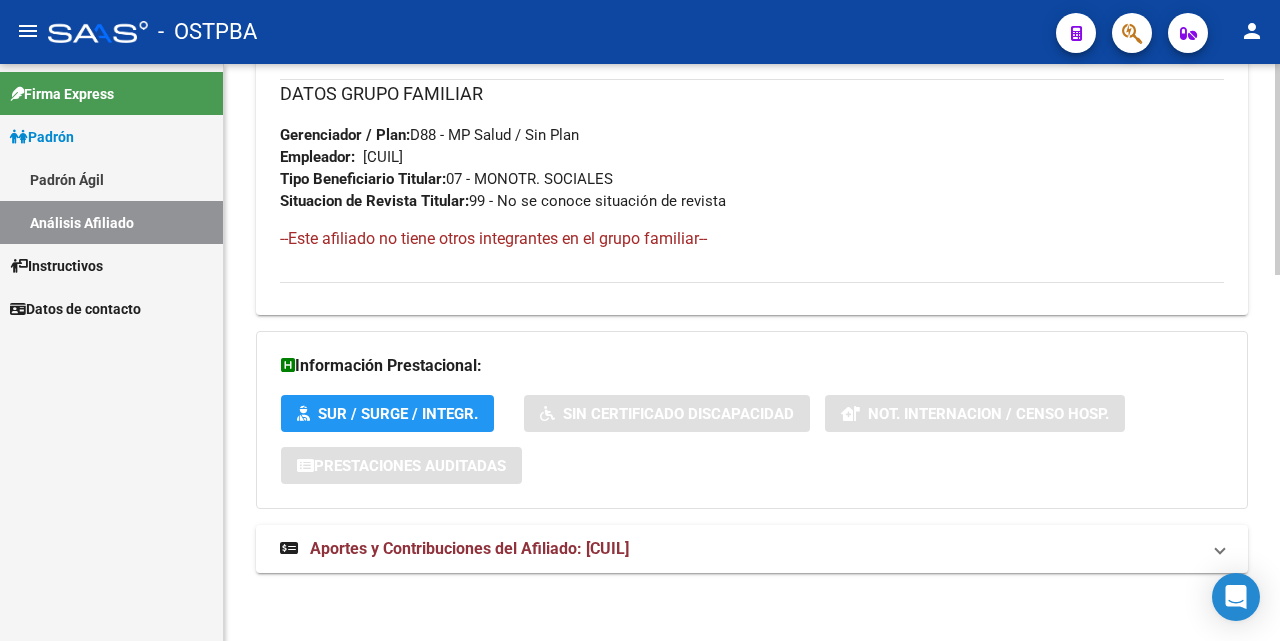 scroll, scrollTop: 1003, scrollLeft: 0, axis: vertical 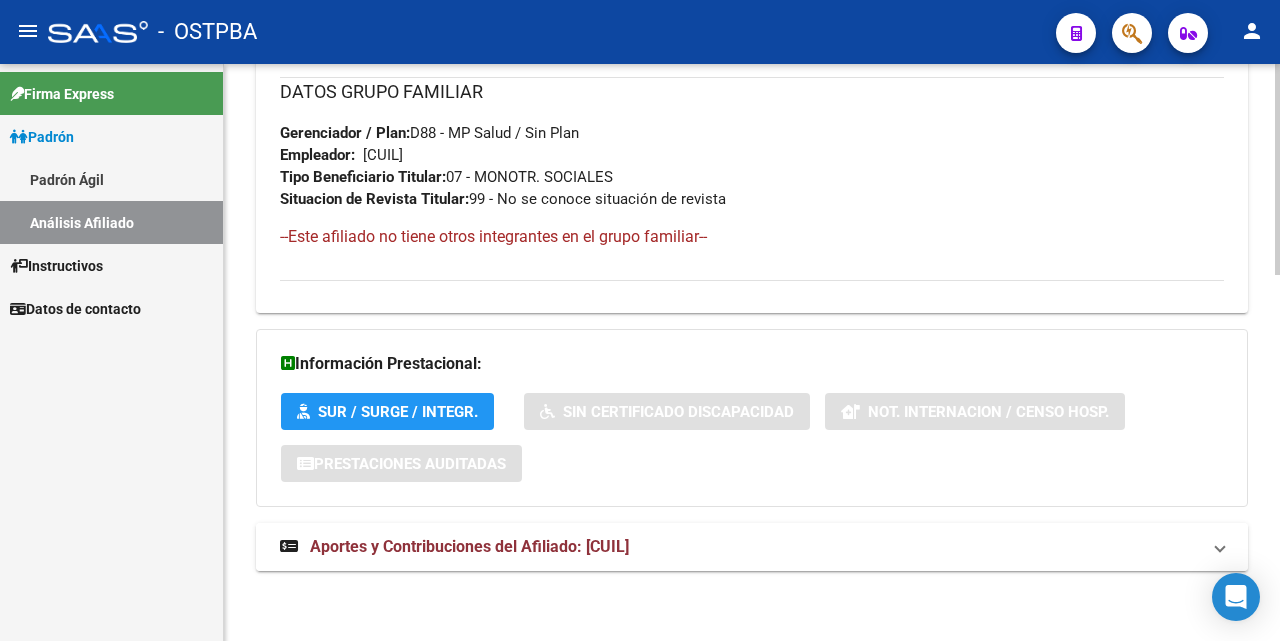 click on "Aportes y Contribuciones del Afiliado: [CUIL]" at bounding box center [469, 546] 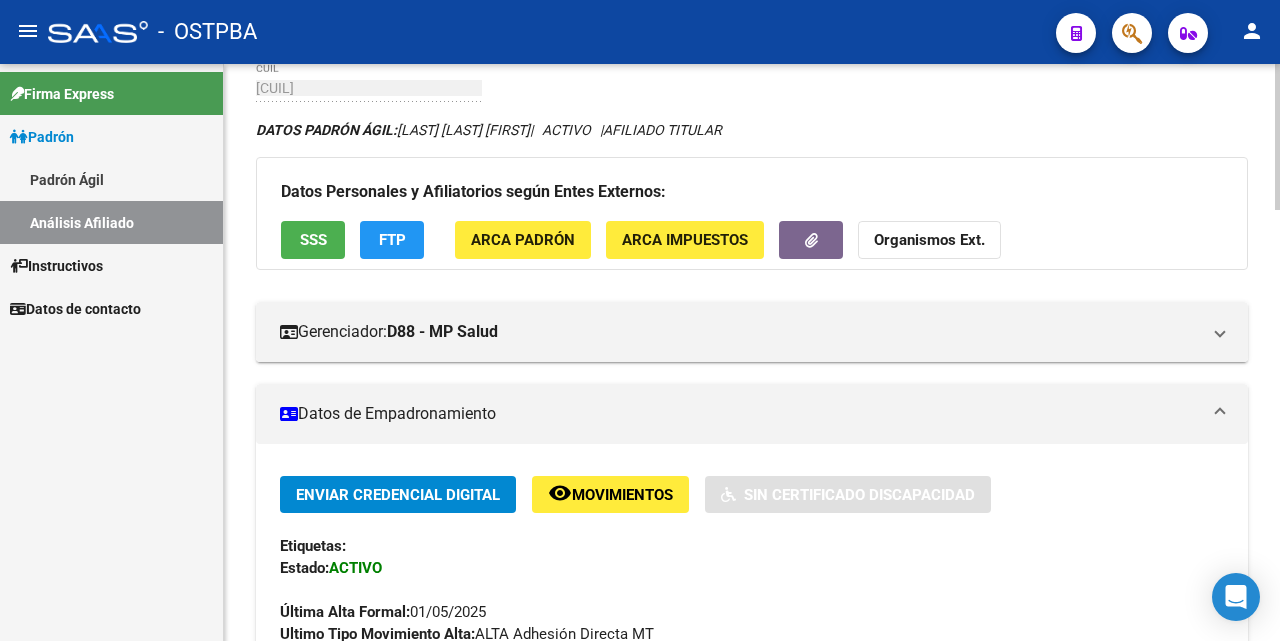 scroll, scrollTop: 0, scrollLeft: 0, axis: both 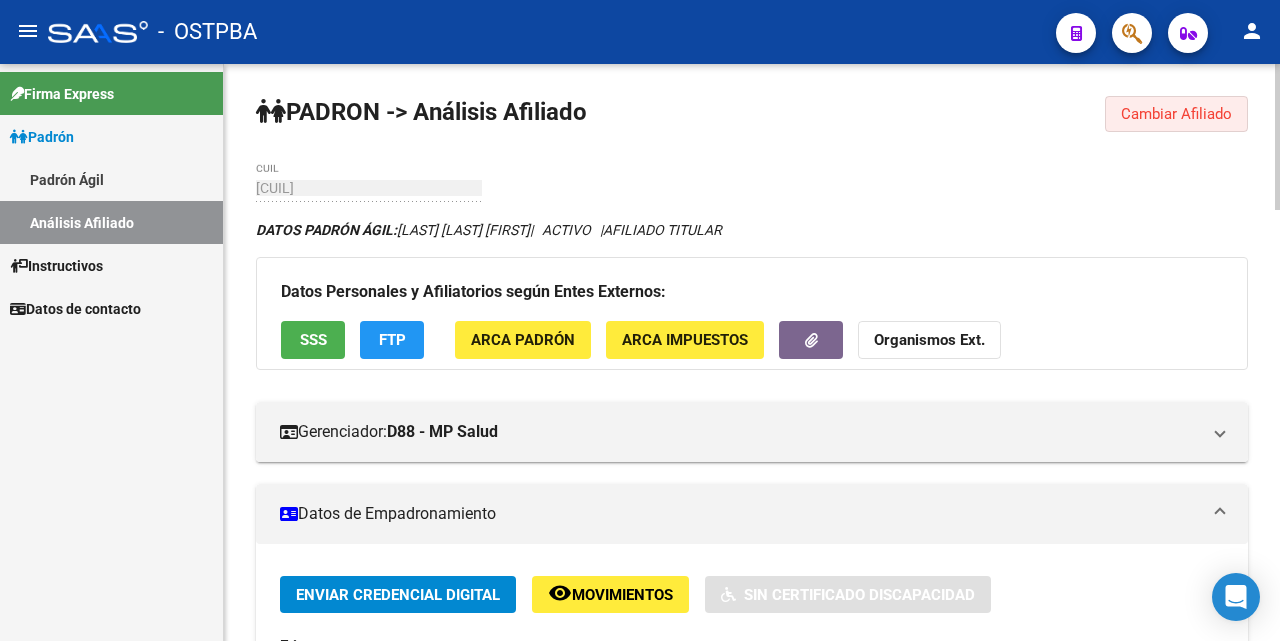 click on "Cambiar Afiliado" 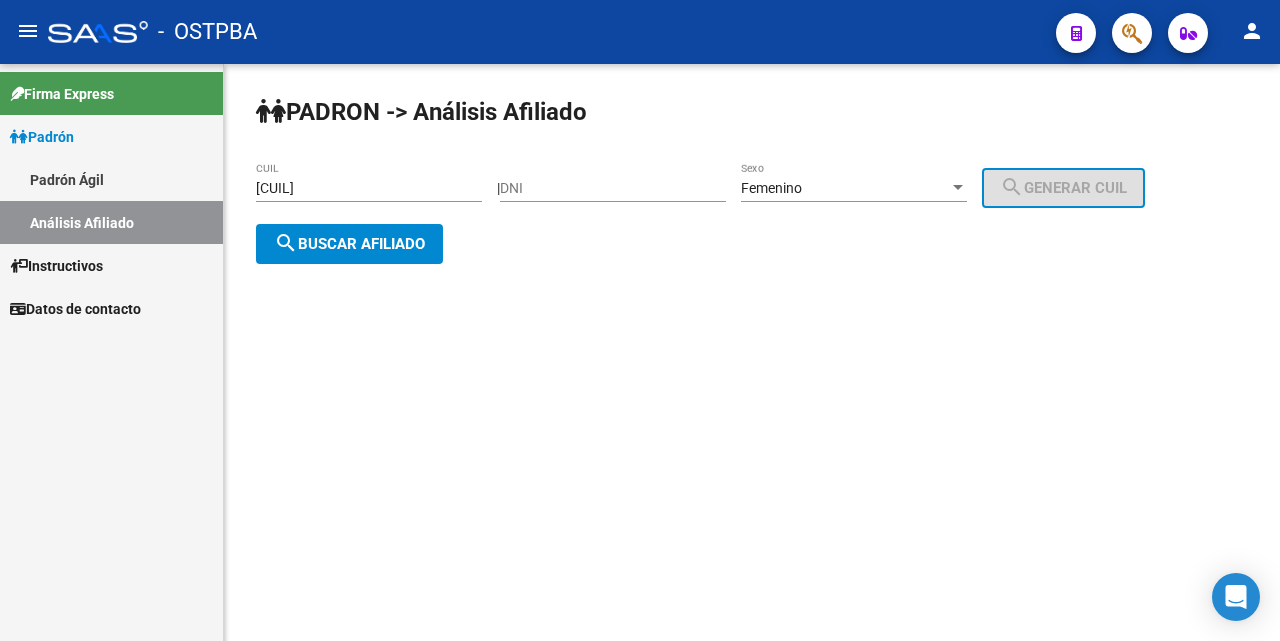 click on "[CUIL]" at bounding box center (369, 188) 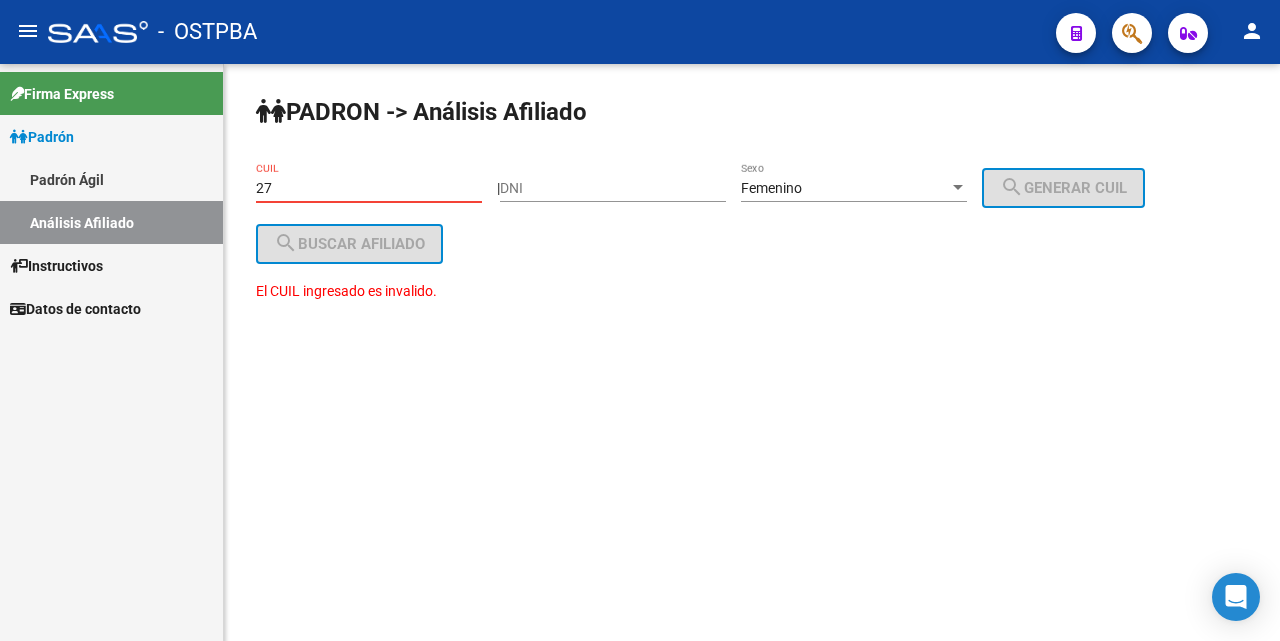 type on "2" 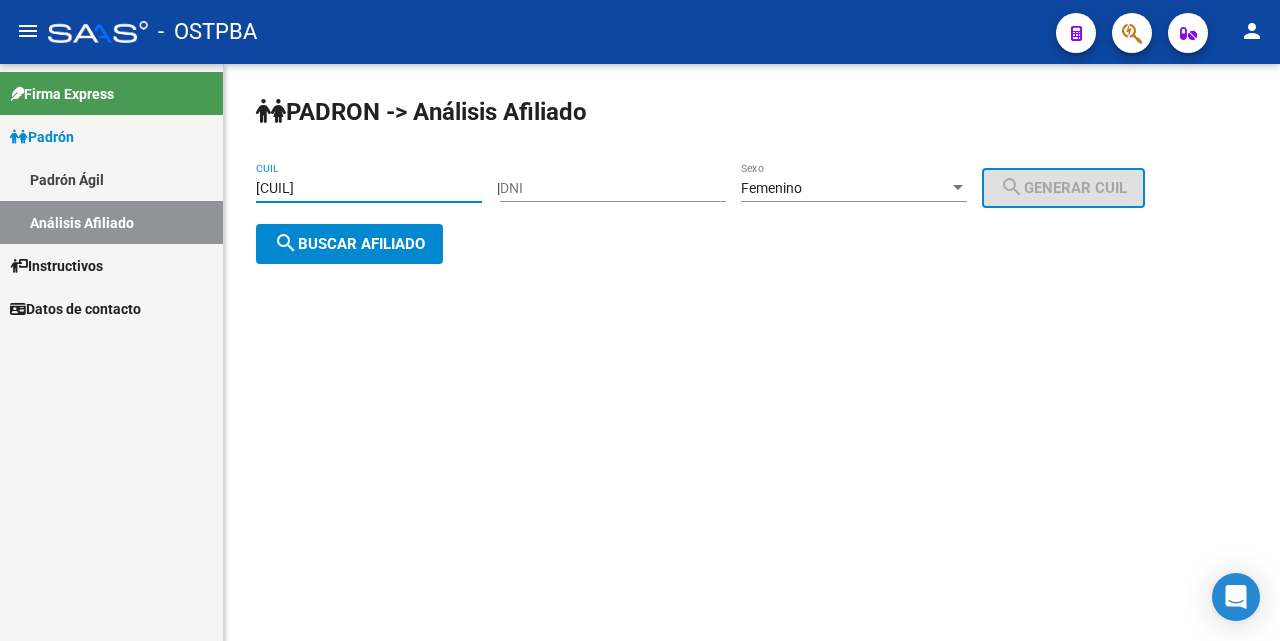 type on "[CUIL]" 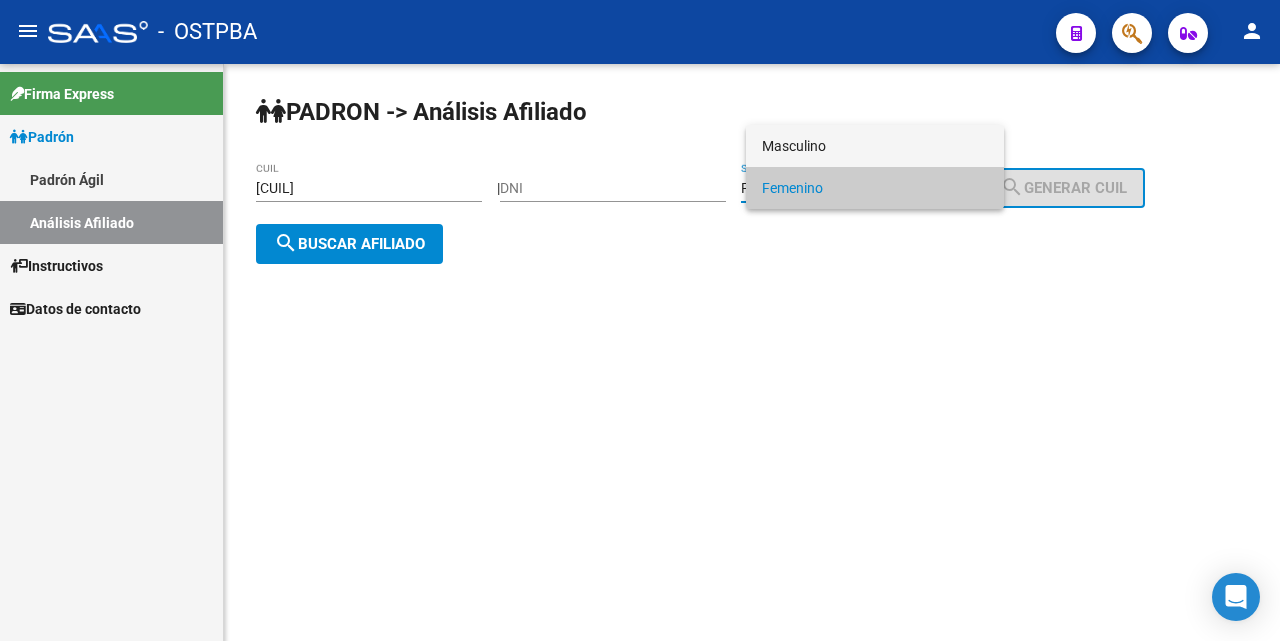 click on "Masculino" at bounding box center (875, 146) 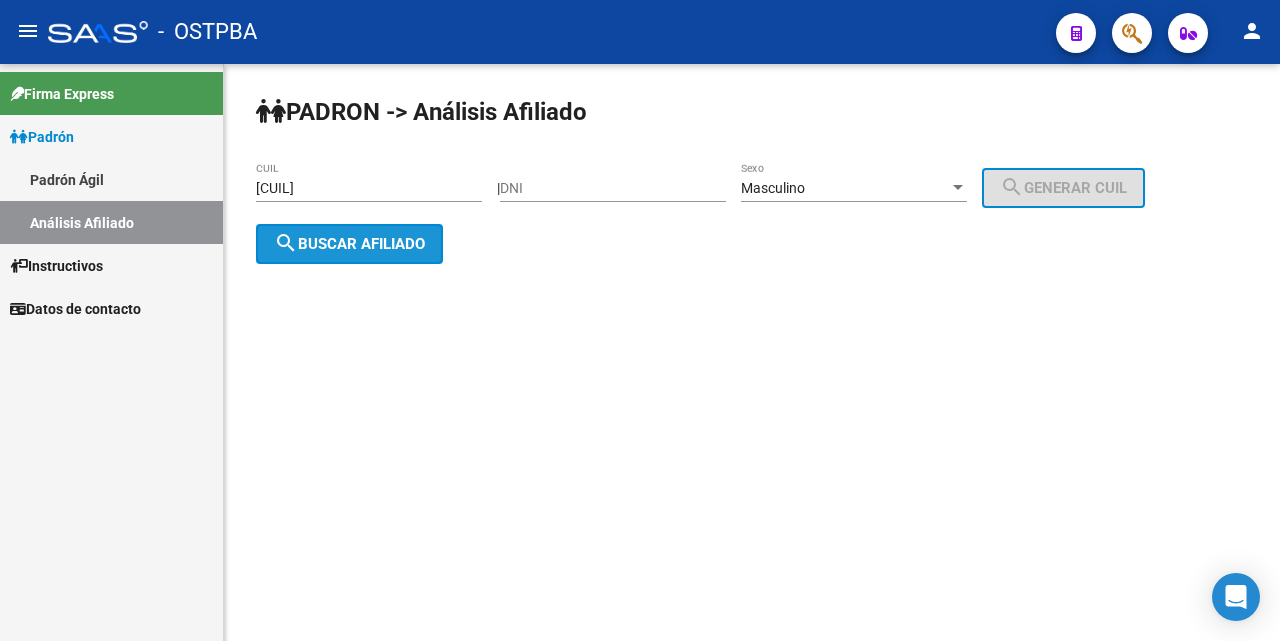 click on "search  Buscar afiliado" 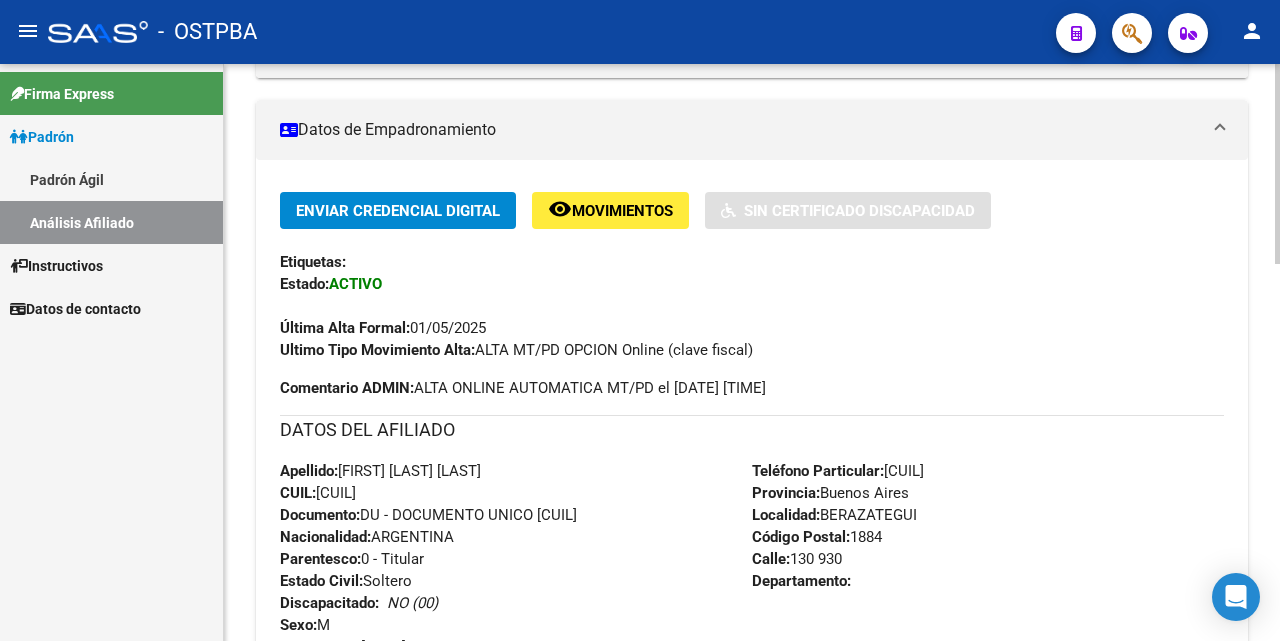 scroll, scrollTop: 0, scrollLeft: 0, axis: both 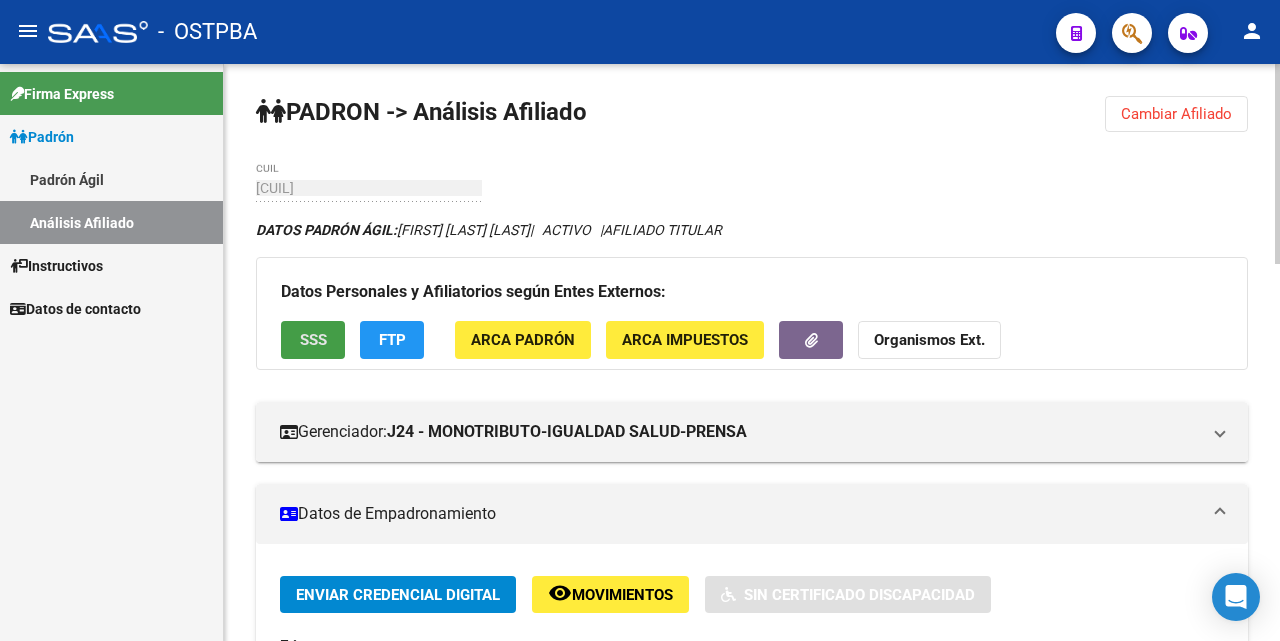 click on "SSS" 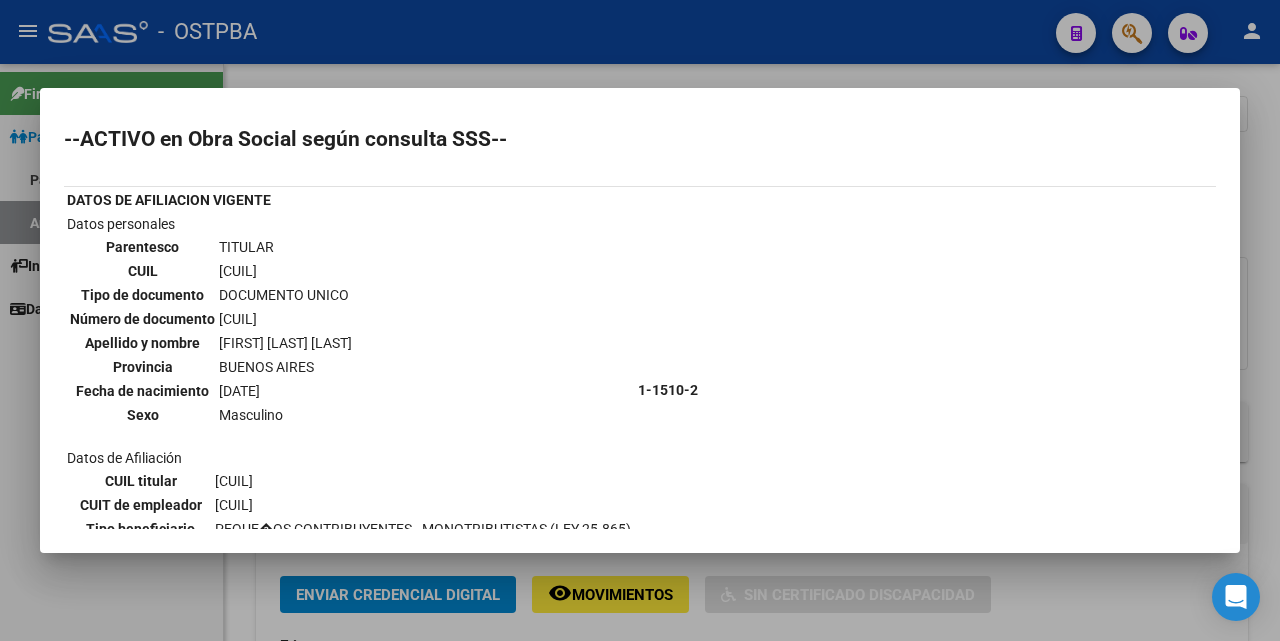 scroll, scrollTop: 0, scrollLeft: 0, axis: both 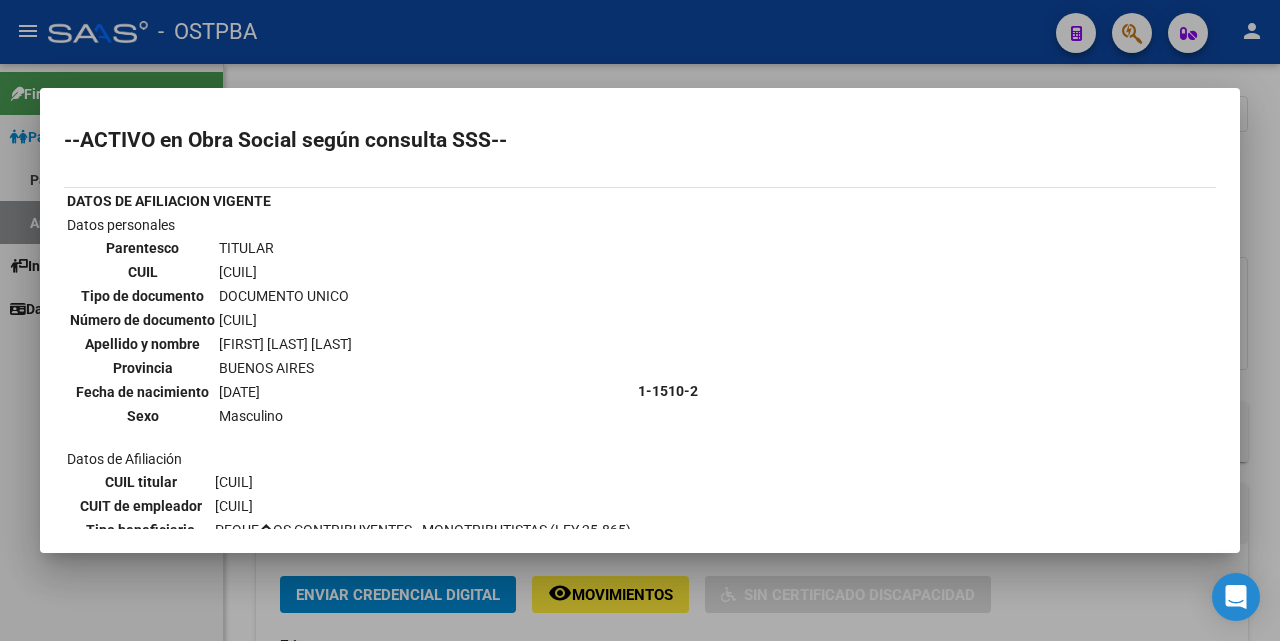 click at bounding box center [640, 320] 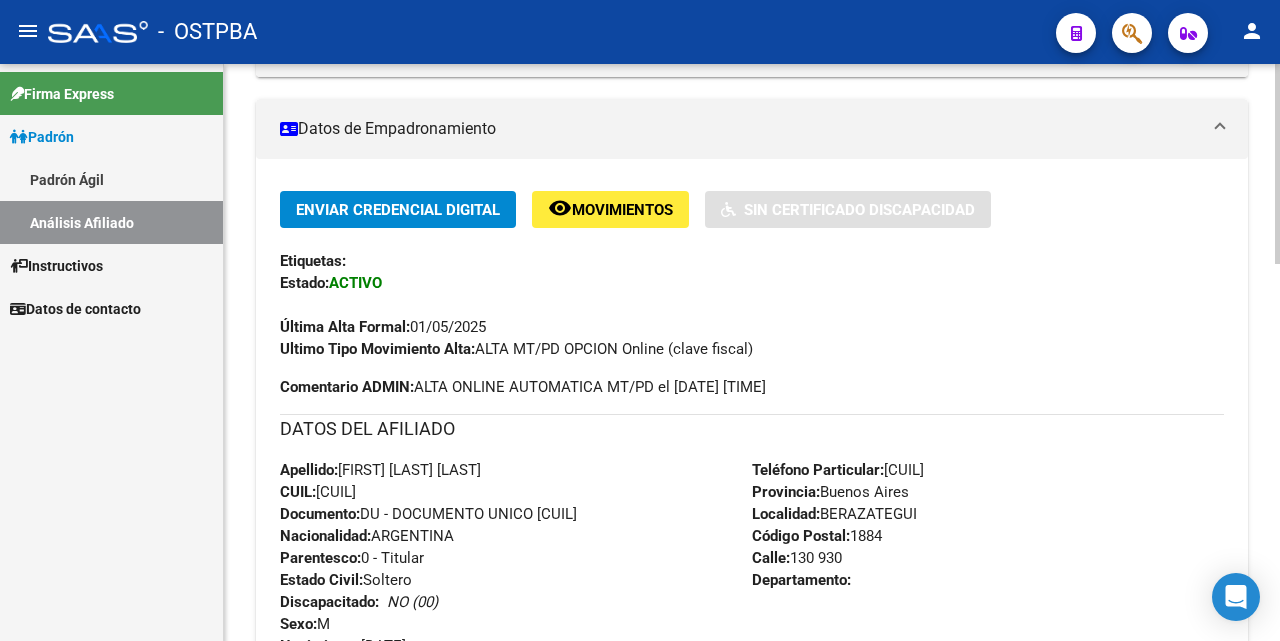 scroll, scrollTop: 500, scrollLeft: 0, axis: vertical 